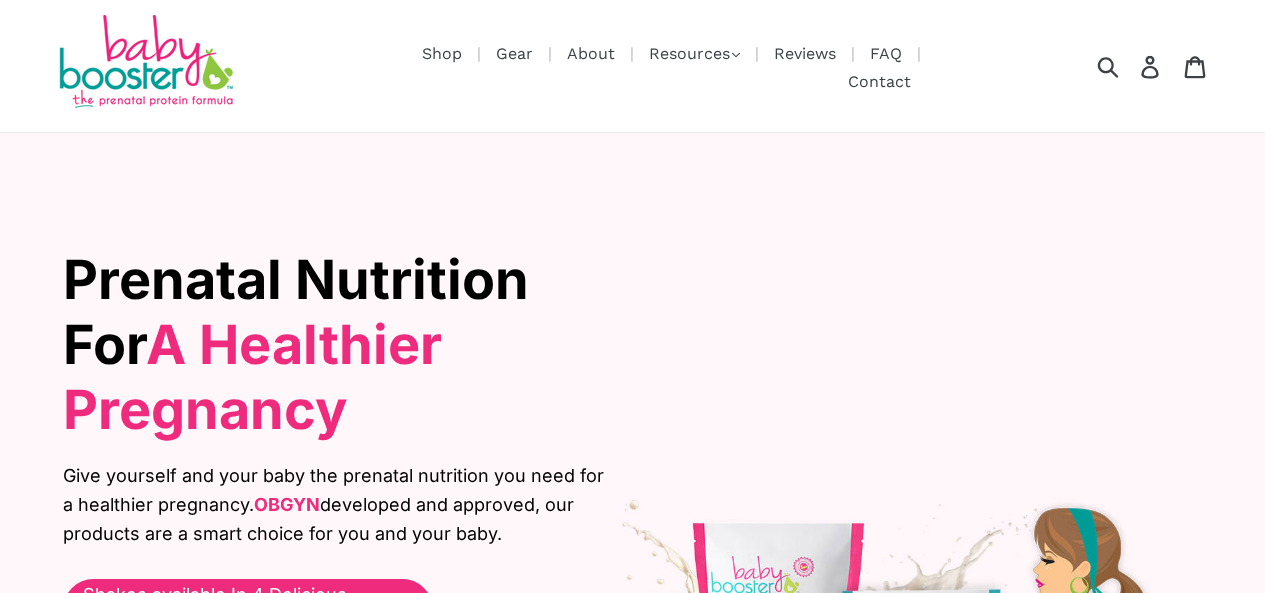 scroll, scrollTop: 0, scrollLeft: 0, axis: both 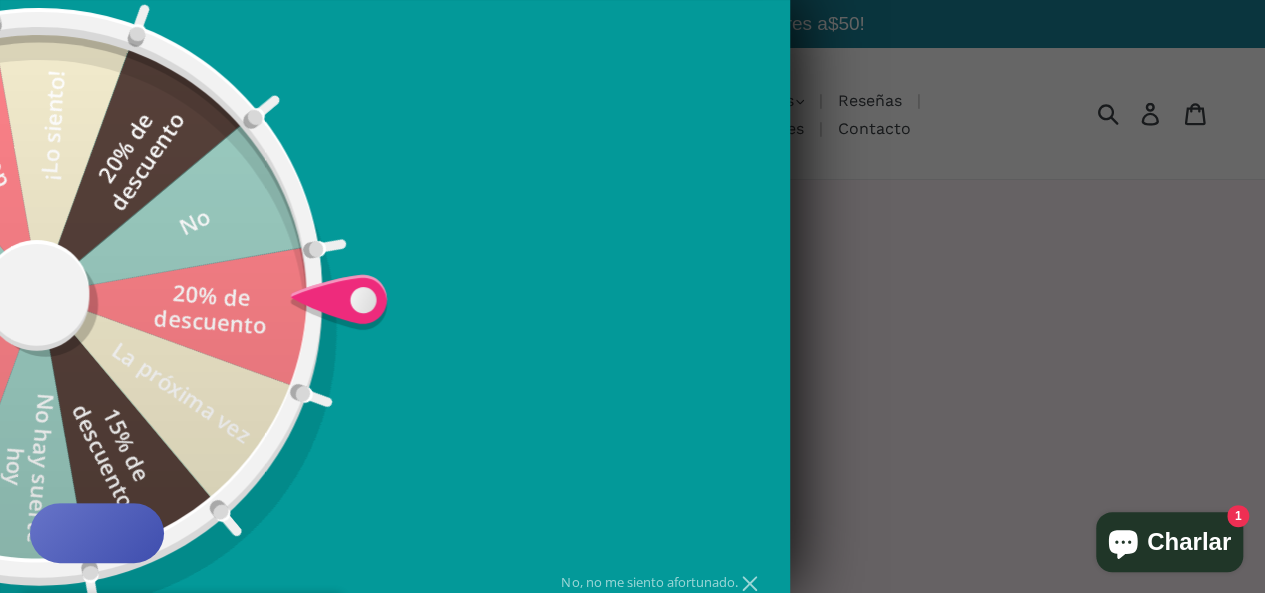 click at bounding box center (632, 296) 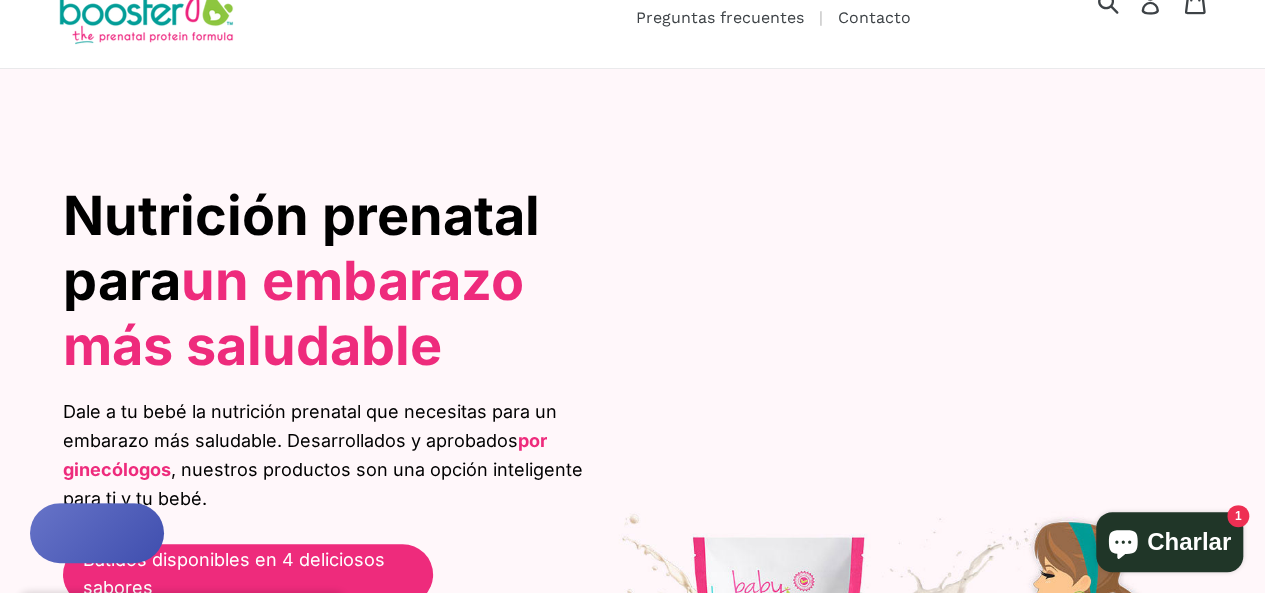 scroll, scrollTop: 0, scrollLeft: 0, axis: both 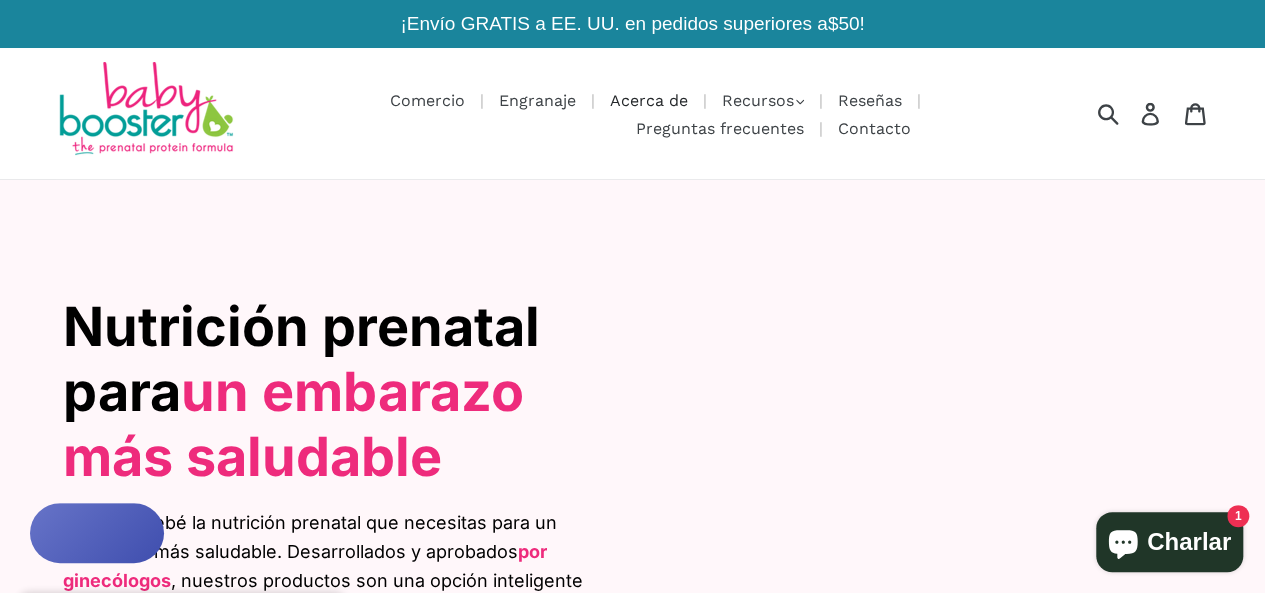 click on "Acerca de" at bounding box center [649, 100] 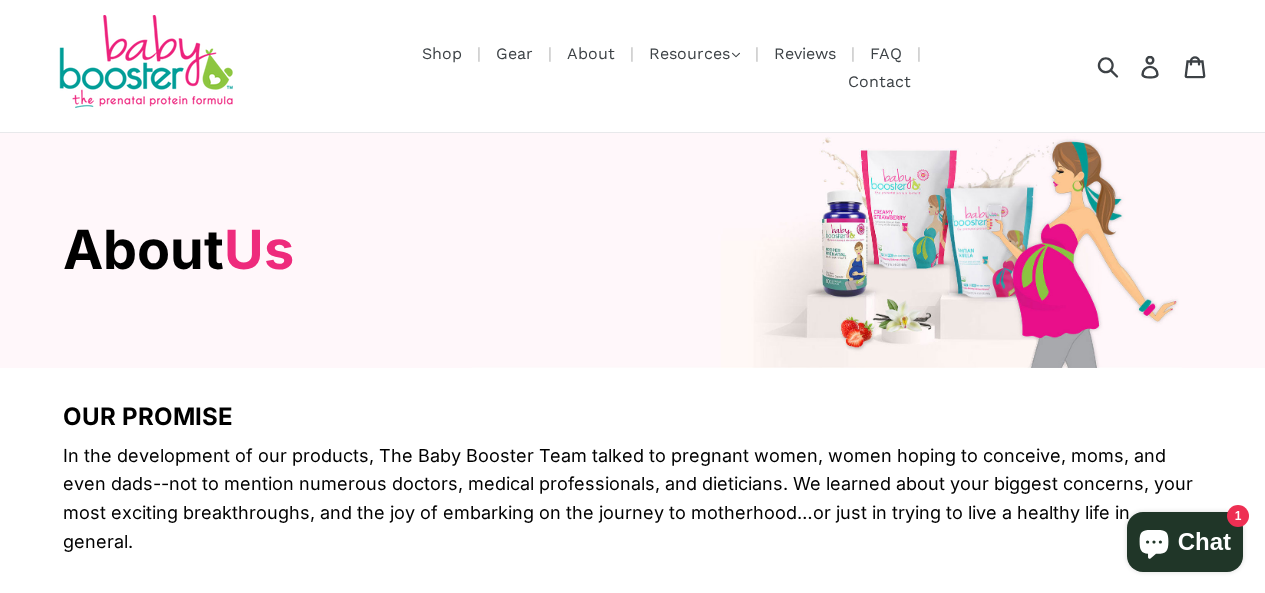 scroll, scrollTop: 170, scrollLeft: 0, axis: vertical 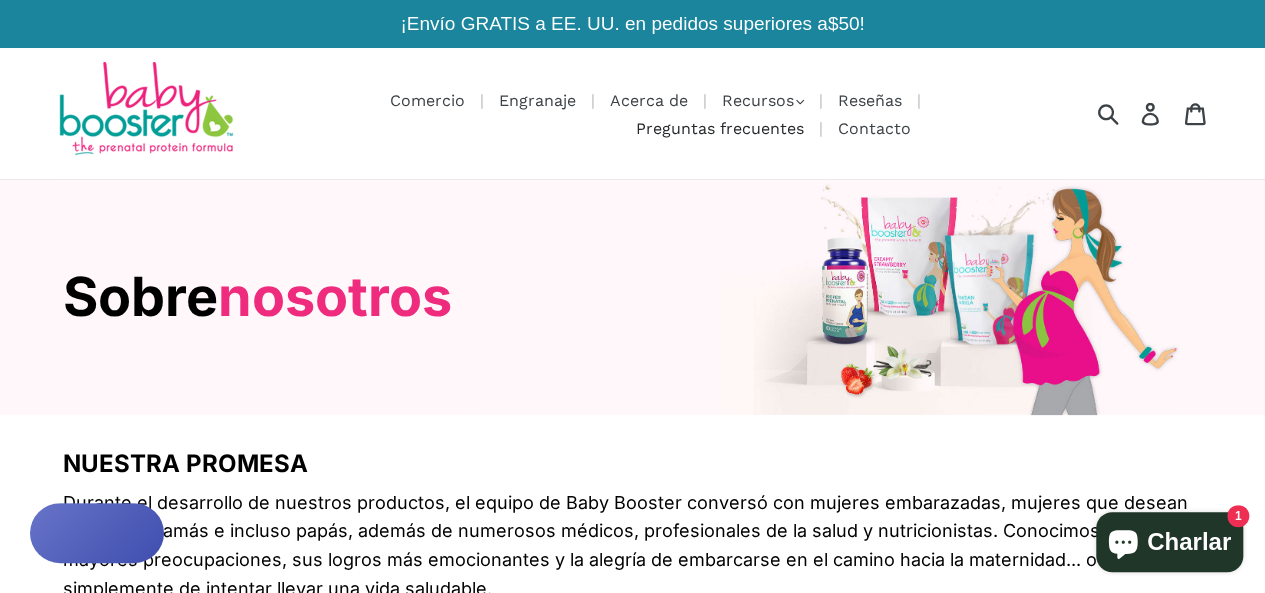 click on "Preguntas frecuentes" at bounding box center [720, 128] 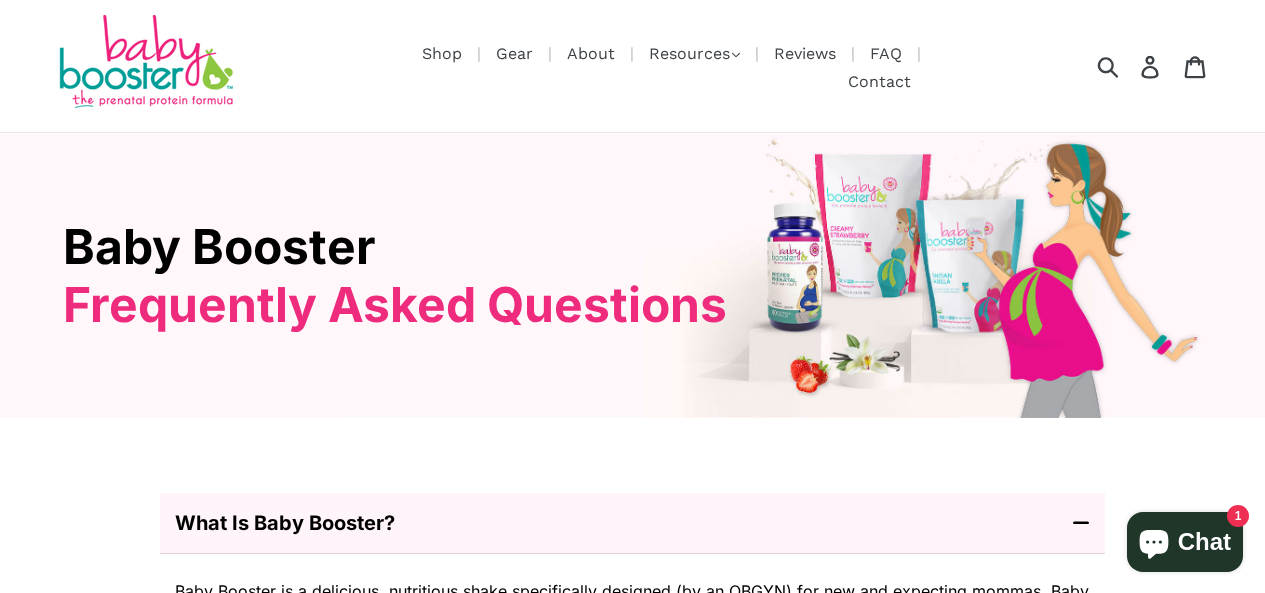 scroll, scrollTop: 0, scrollLeft: 0, axis: both 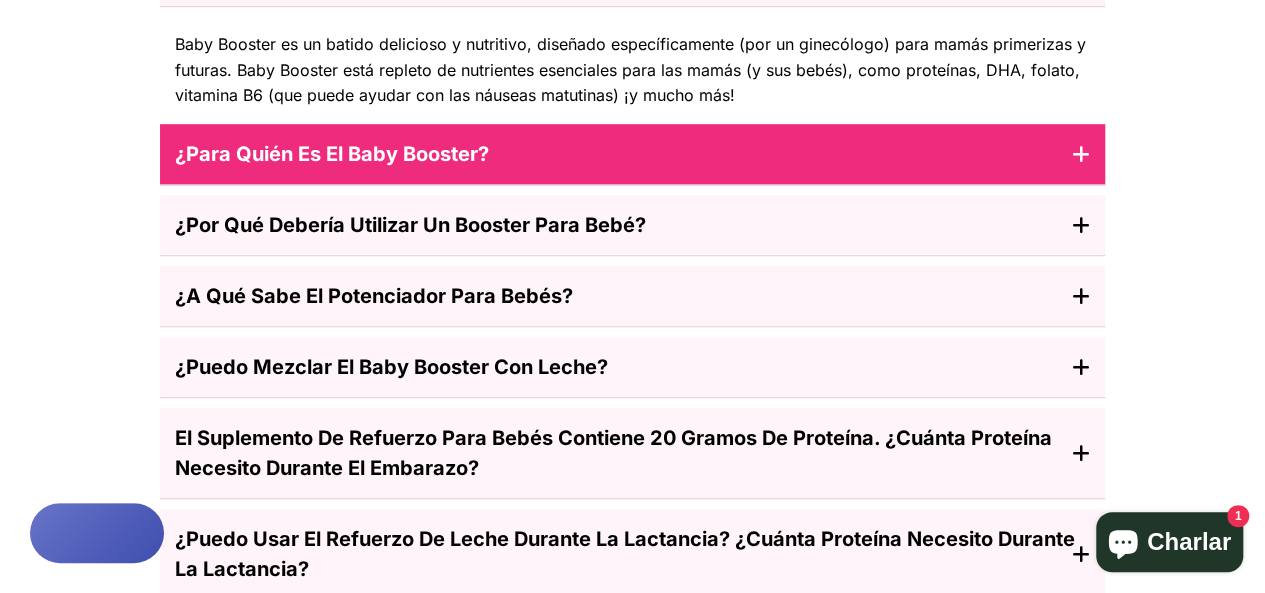 click on "¿Para quién es el Baby Booster?" at bounding box center [632, 154] 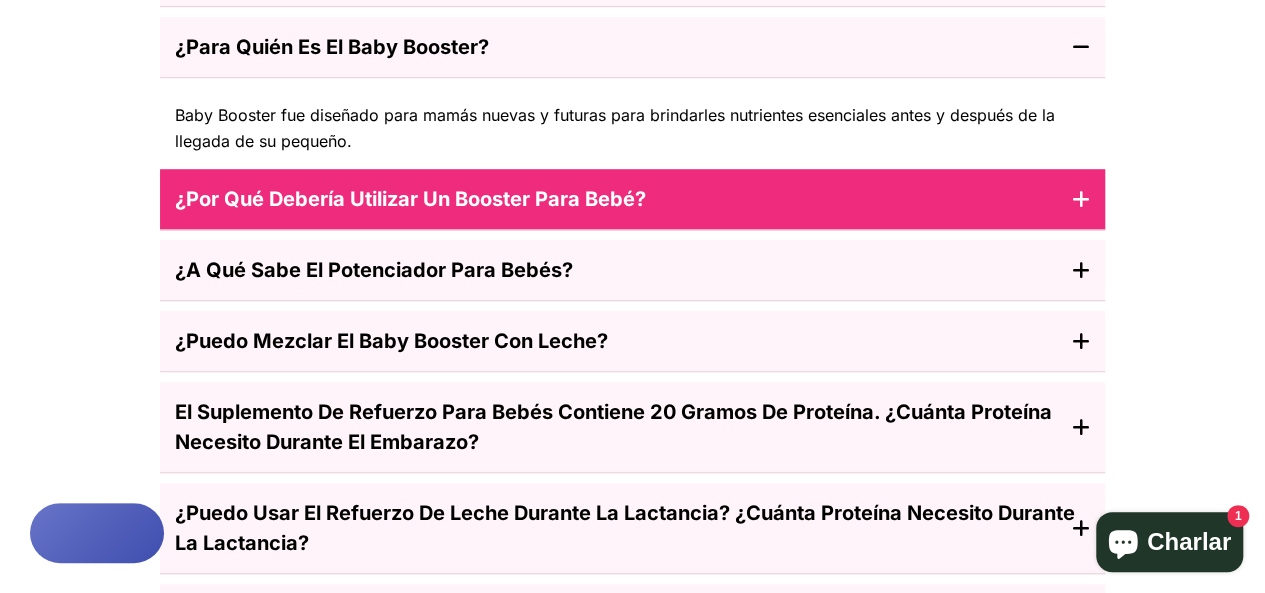 click on "¿Por qué debería utilizar un booster para bebé?" at bounding box center [632, 199] 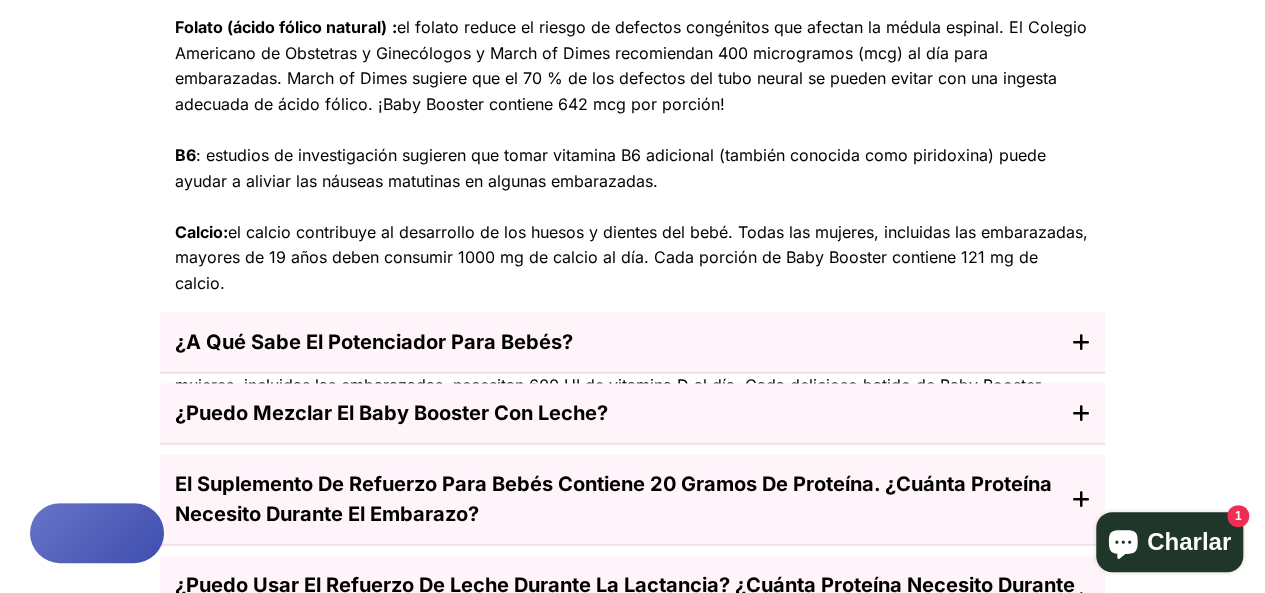 scroll, scrollTop: 1152, scrollLeft: 0, axis: vertical 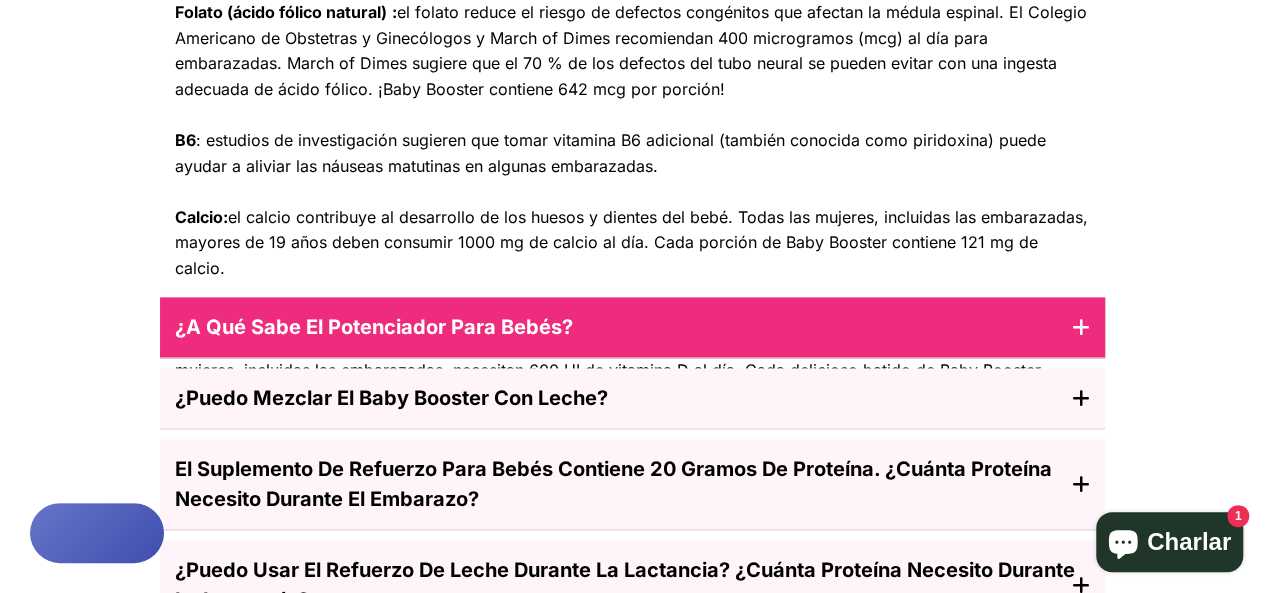 click on "¿A qué sabe el potenciador para bebés?" at bounding box center (632, 327) 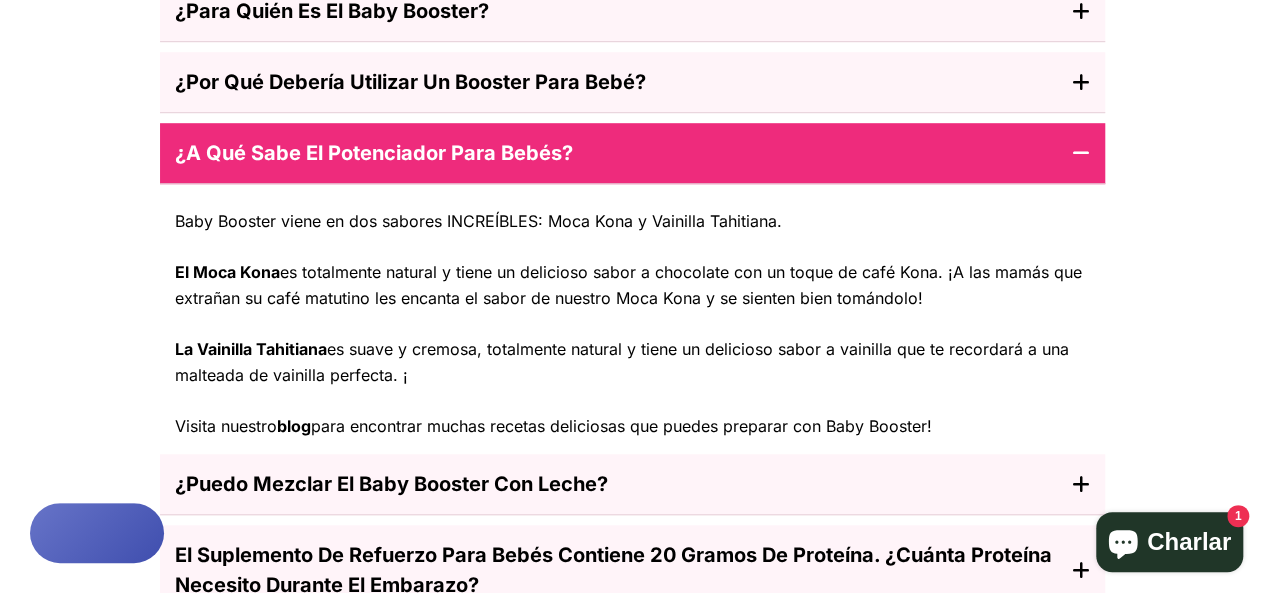 scroll, scrollTop: 624, scrollLeft: 0, axis: vertical 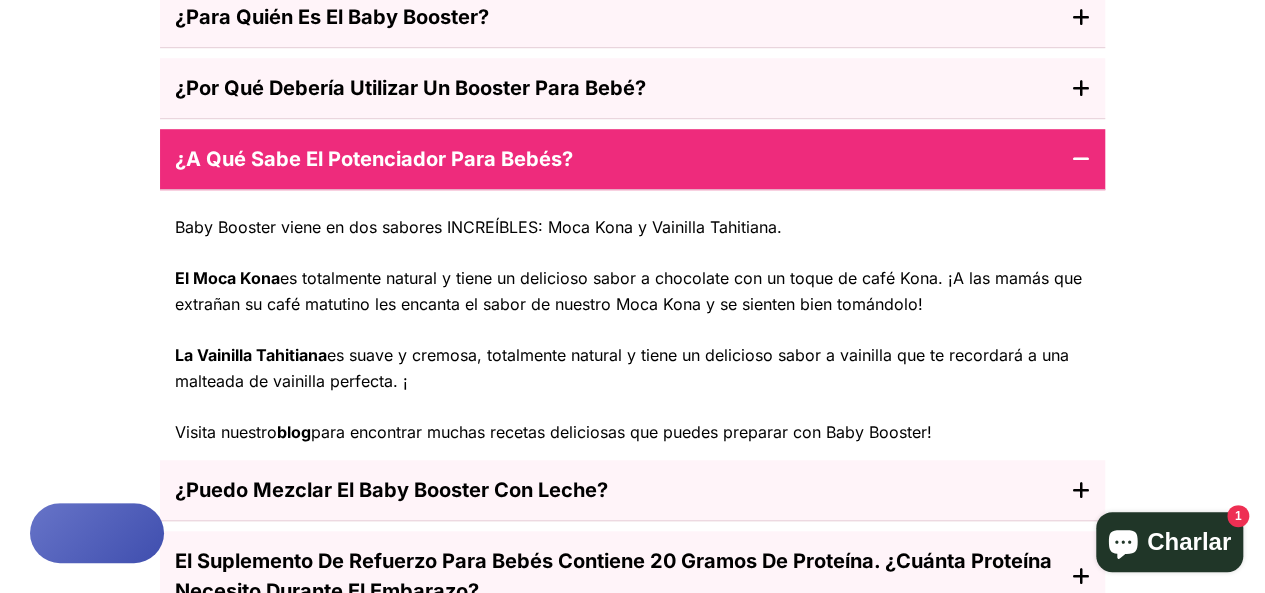 click on "¿A qué sabe el potenciador para bebés?" at bounding box center (632, 159) 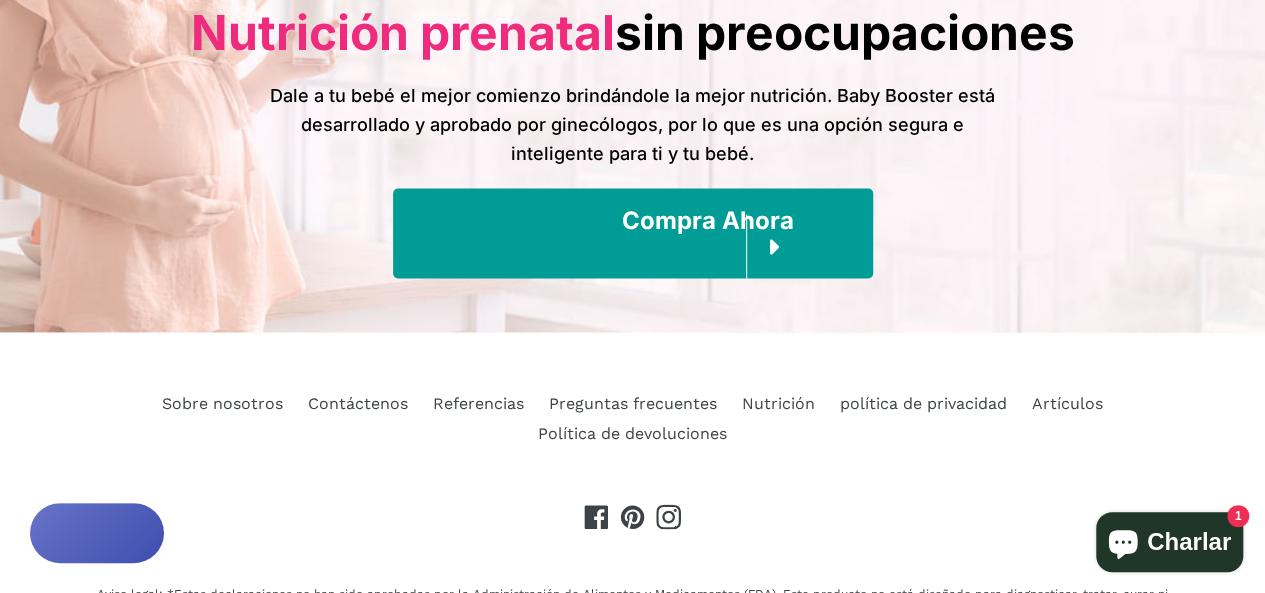 scroll, scrollTop: 1739, scrollLeft: 0, axis: vertical 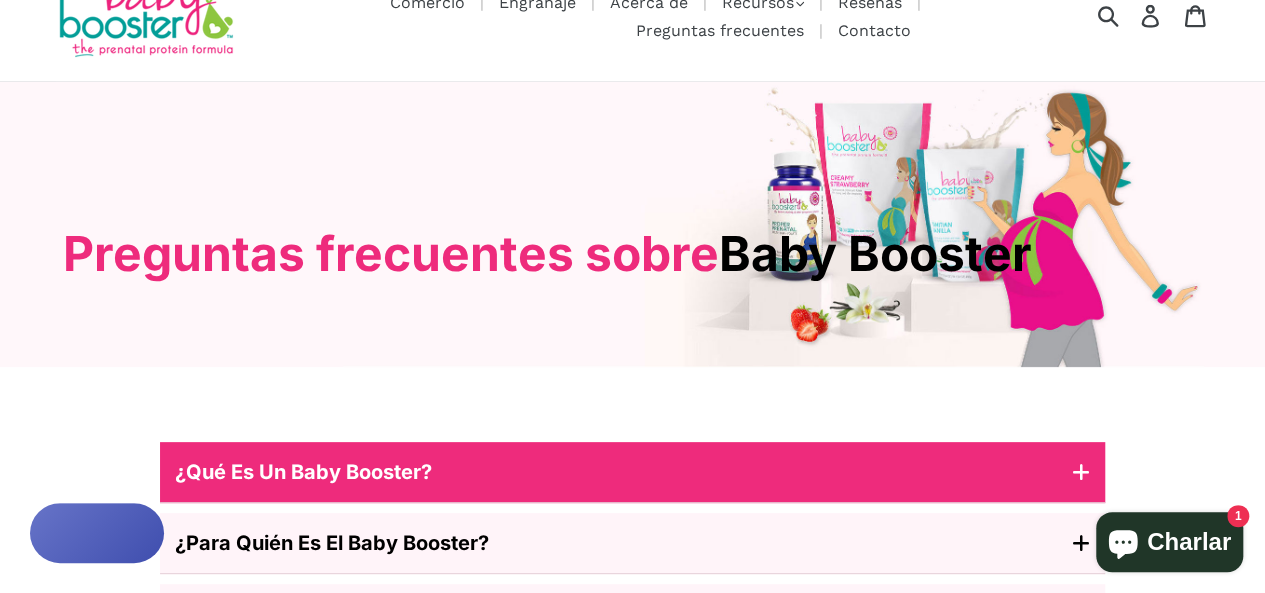 click on "¿Qué es un Baby Booster?" at bounding box center (632, 472) 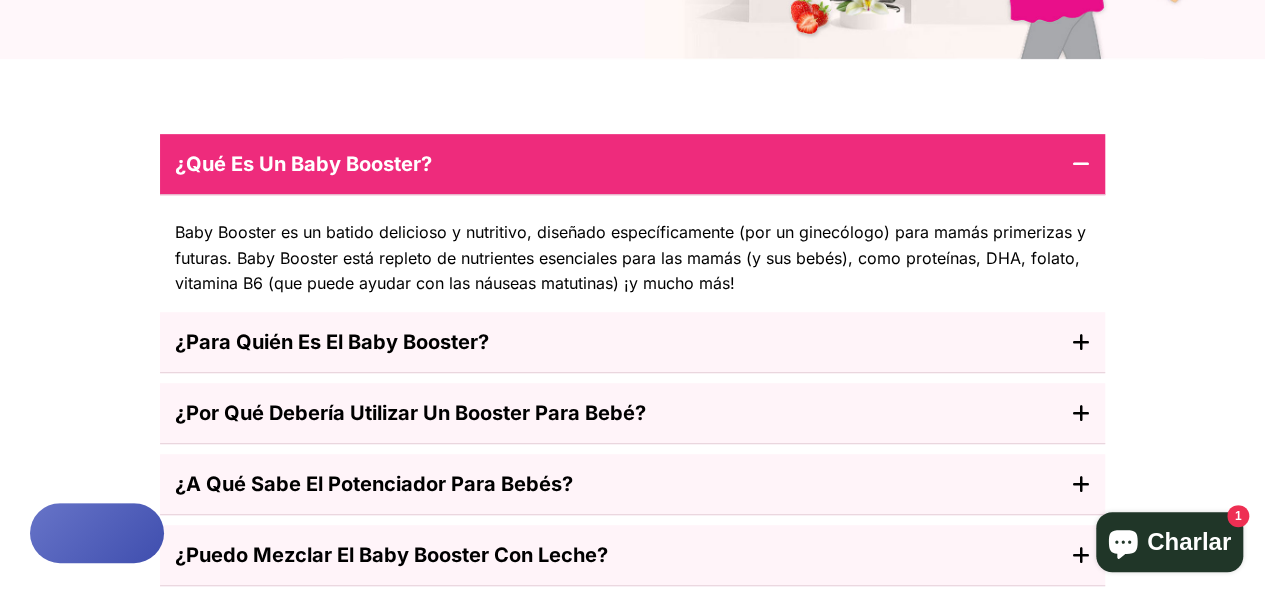 scroll, scrollTop: 415, scrollLeft: 0, axis: vertical 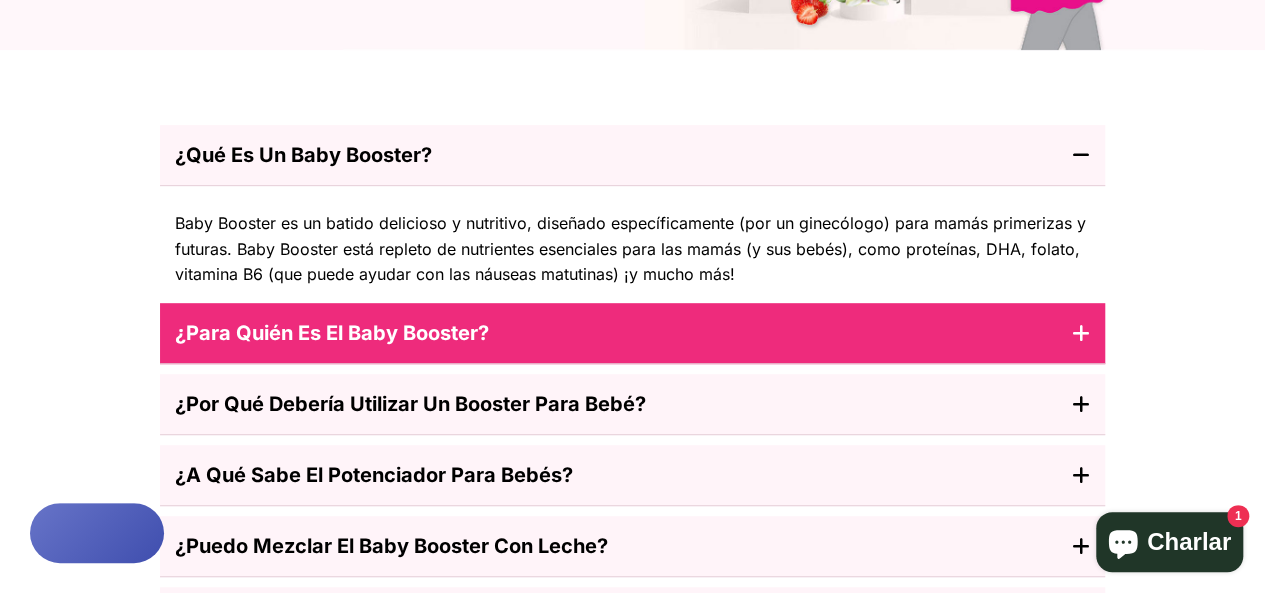 click on "¿Para quién es el Baby Booster?" at bounding box center (632, 333) 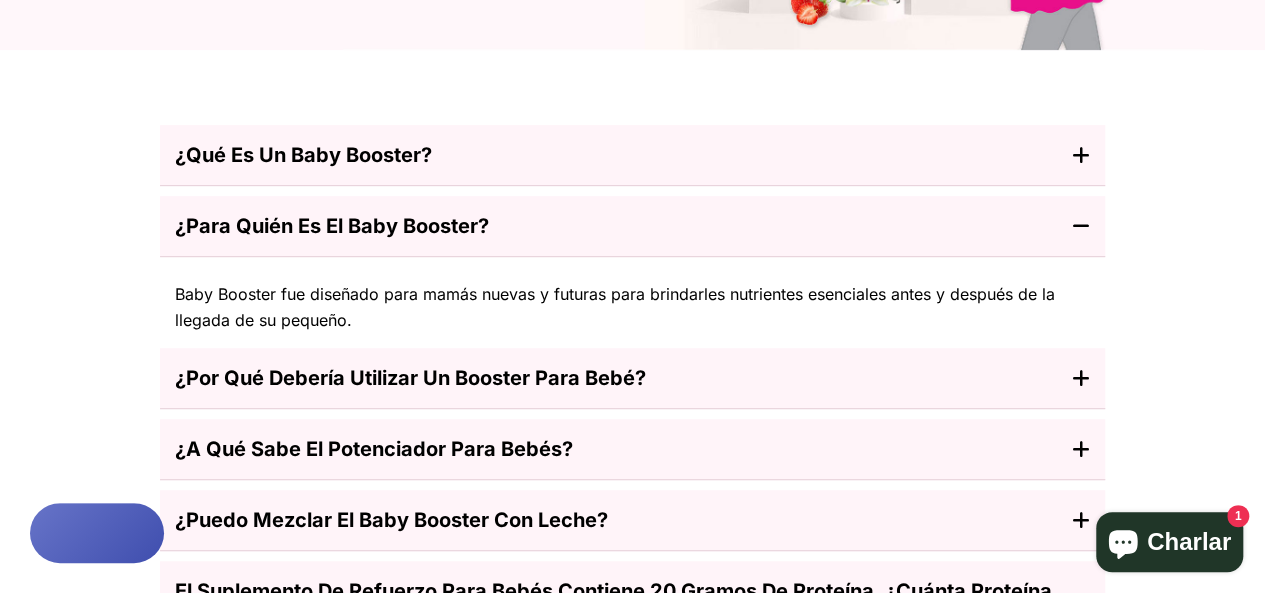 scroll, scrollTop: 0, scrollLeft: 0, axis: both 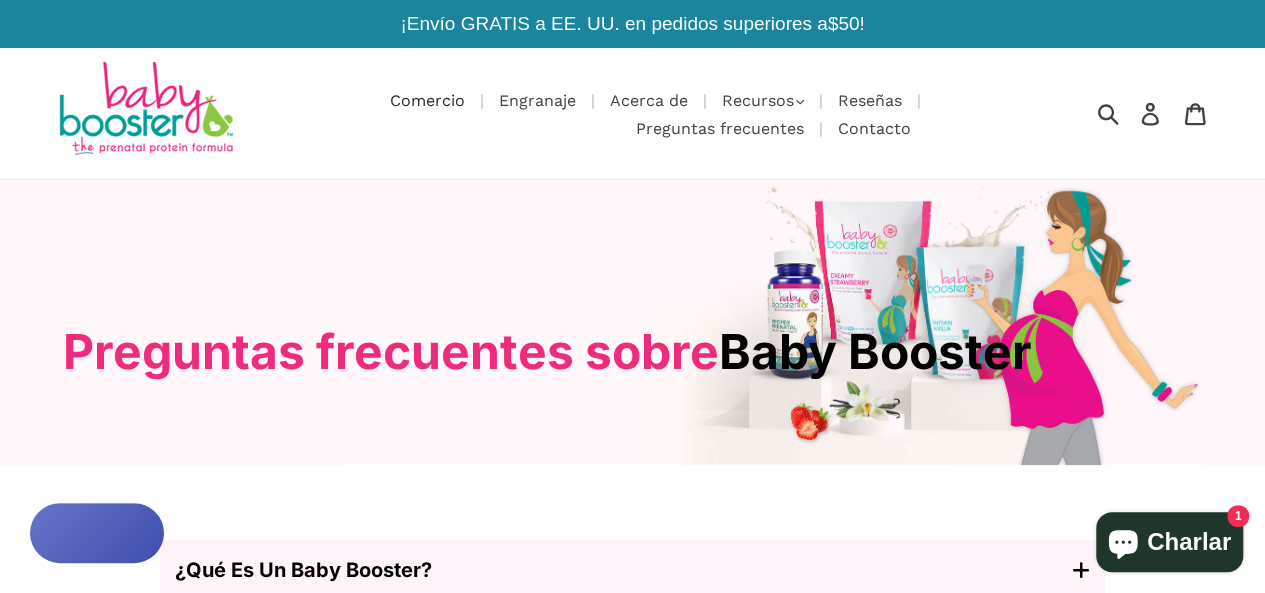 click on "Comercio" at bounding box center (427, 100) 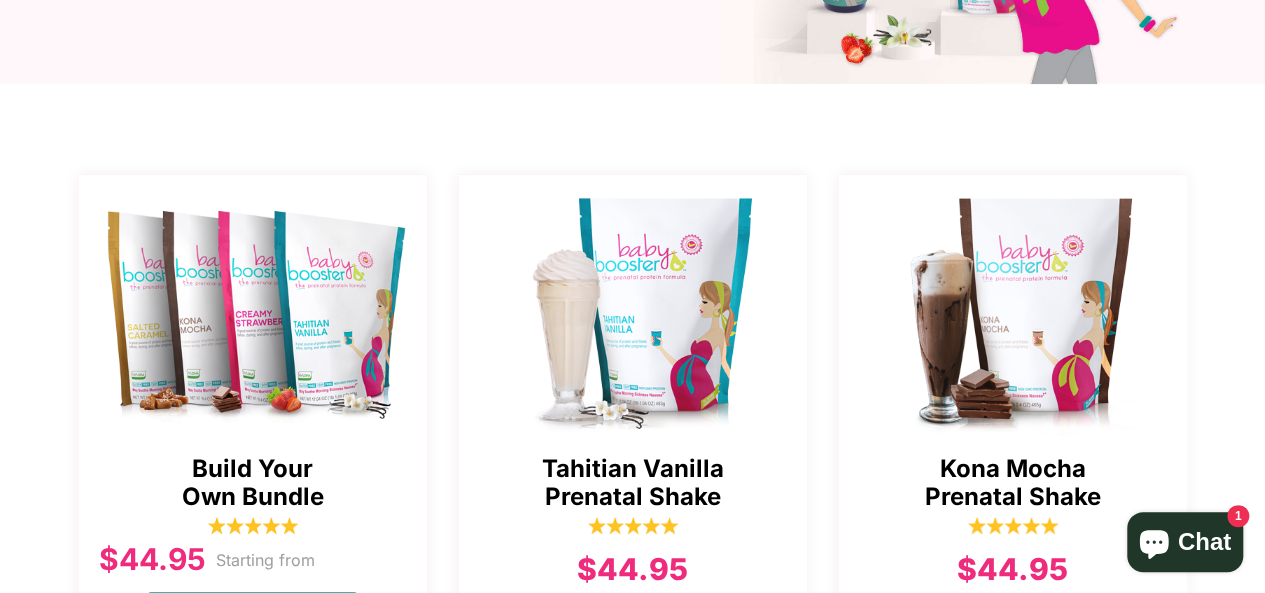 scroll, scrollTop: 527, scrollLeft: 0, axis: vertical 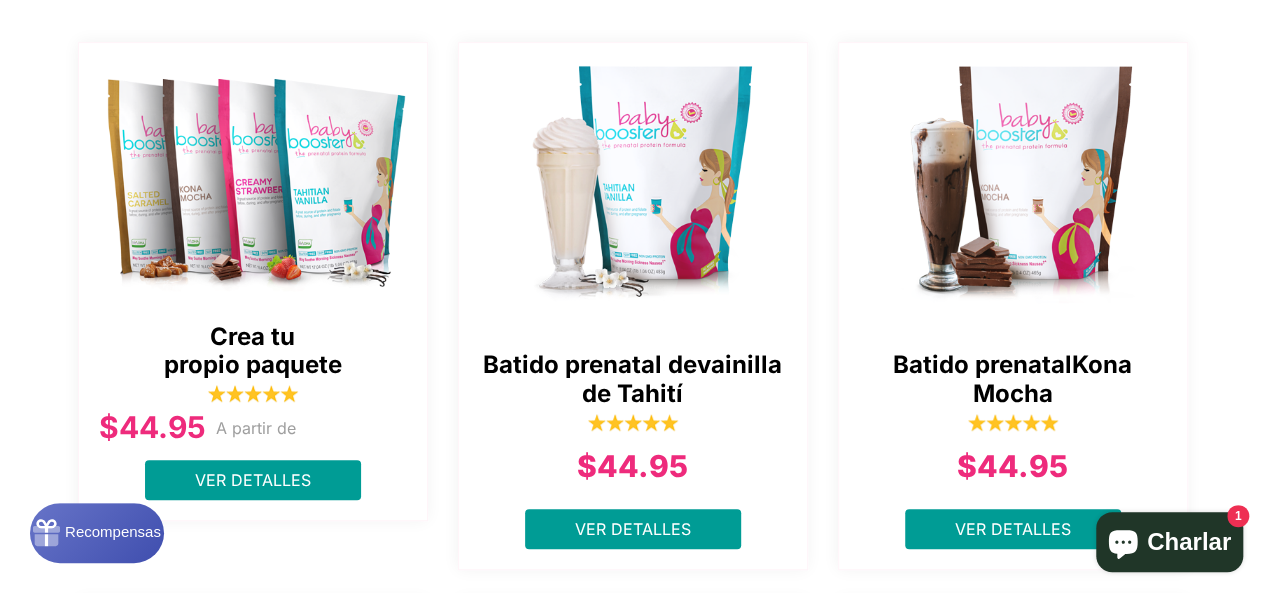 click on "Batido prenatal de" at bounding box center [590, 364] 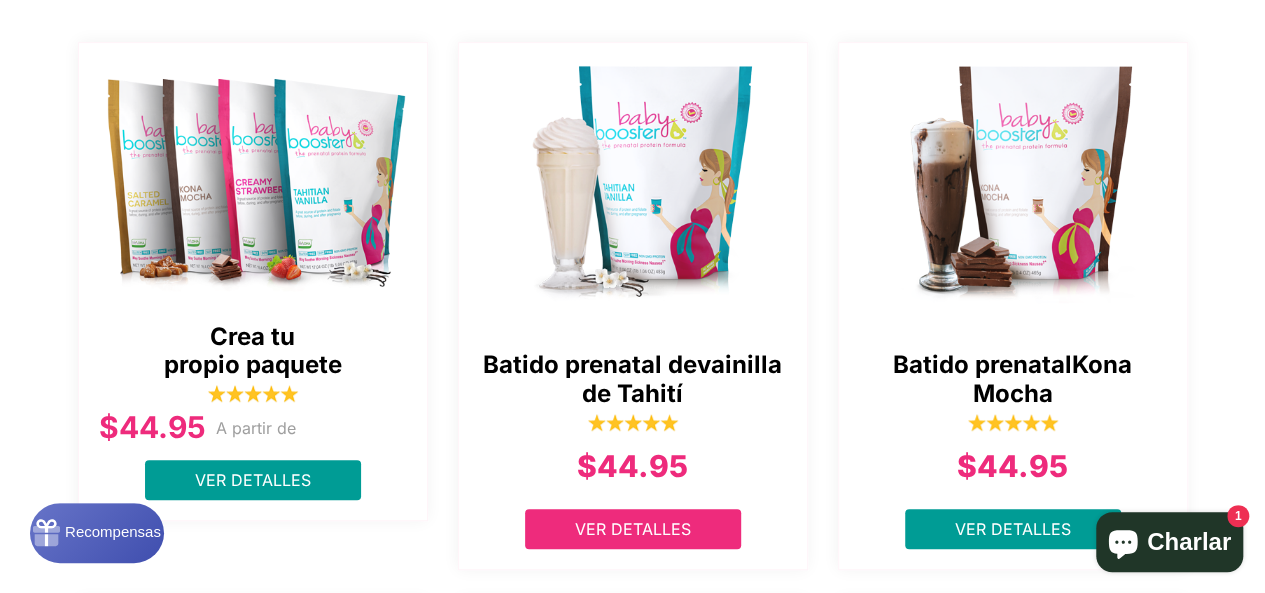 click on "Ver detalles" at bounding box center (633, 529) 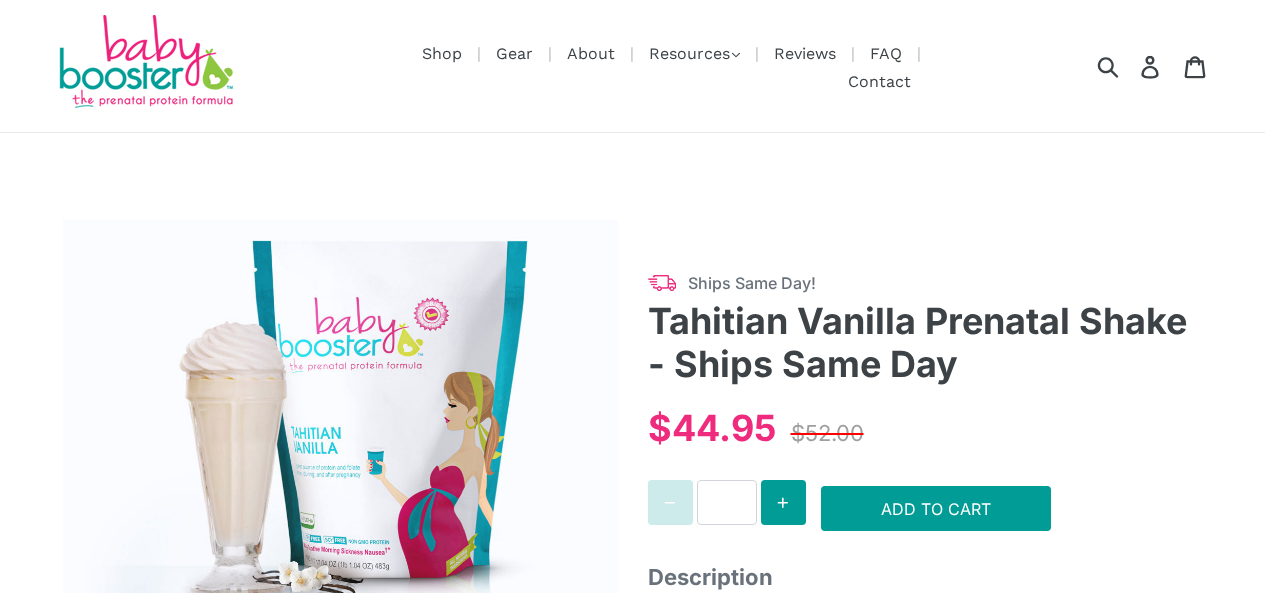 scroll, scrollTop: 0, scrollLeft: 0, axis: both 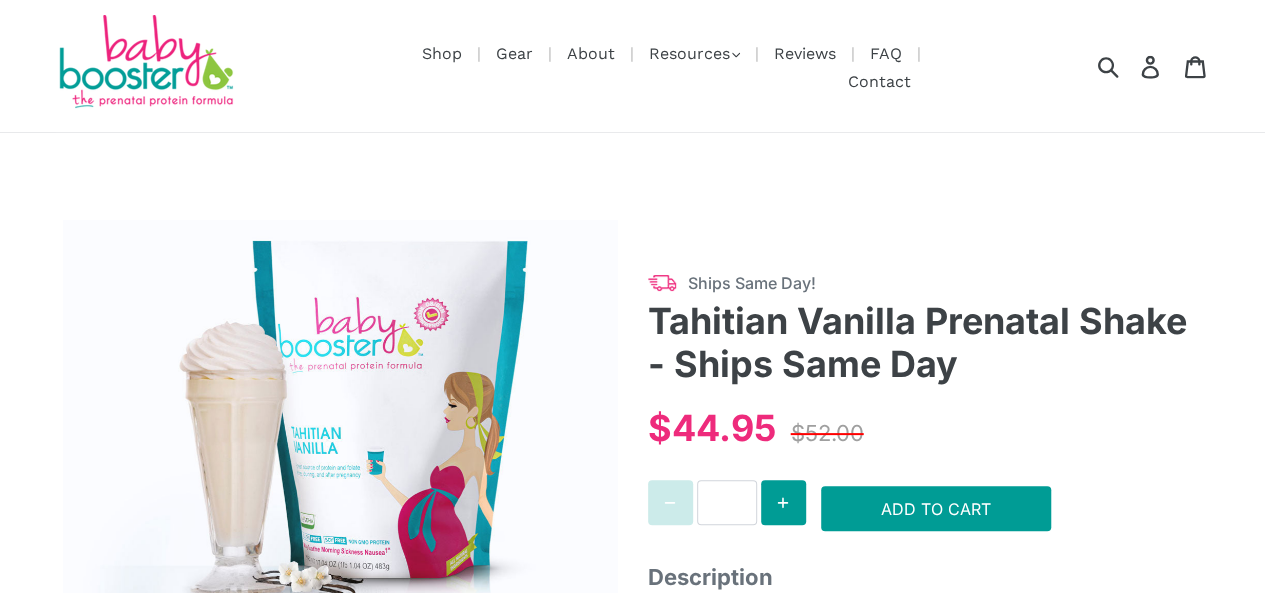 select on "******" 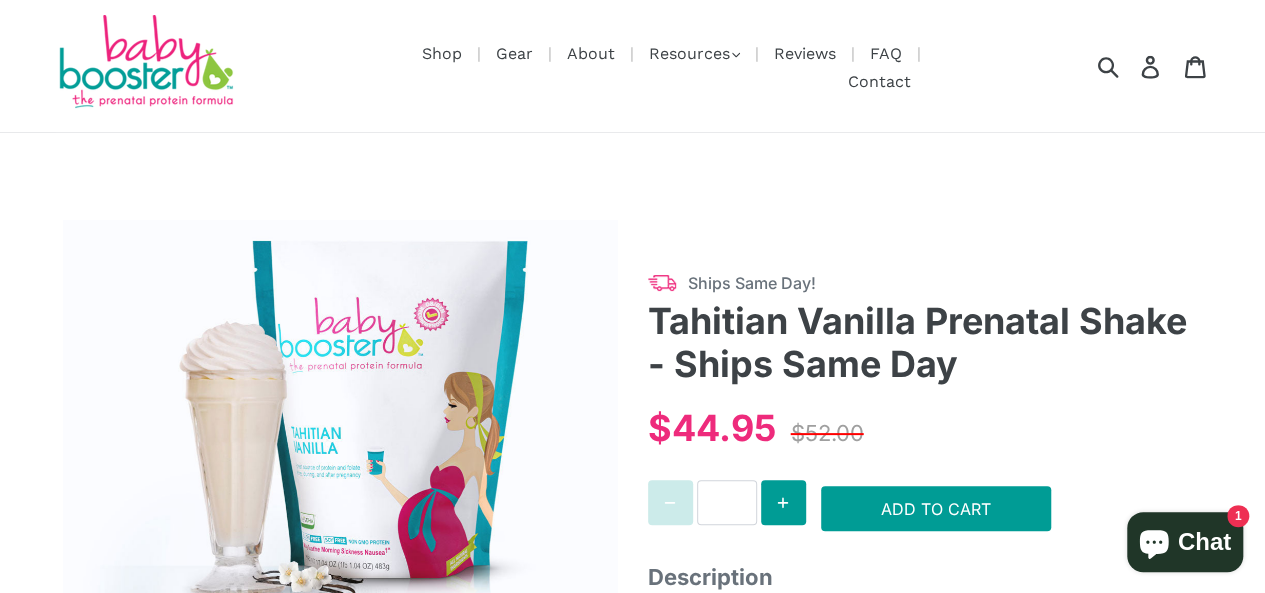 scroll, scrollTop: 238, scrollLeft: 0, axis: vertical 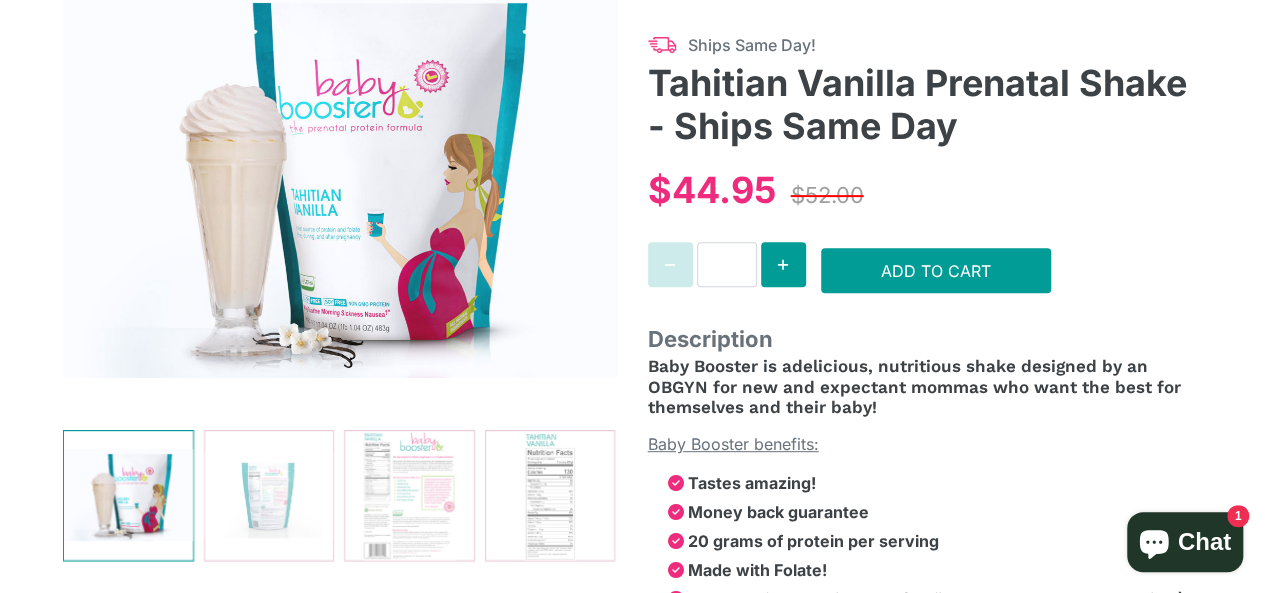 select on "******" 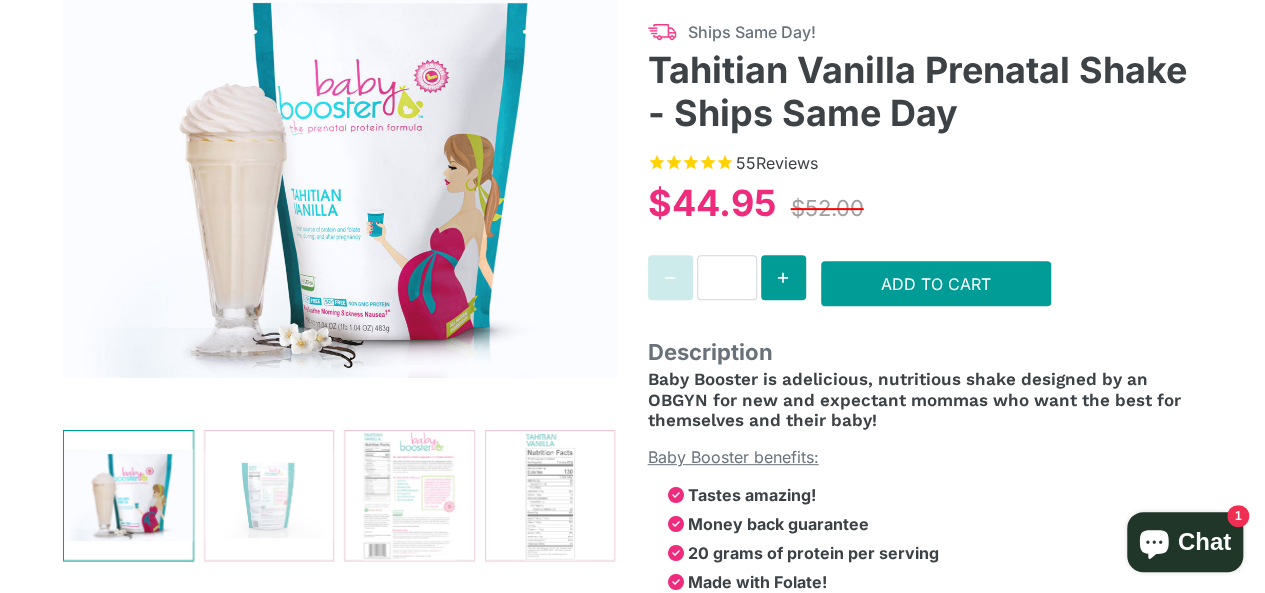 scroll, scrollTop: 290, scrollLeft: 0, axis: vertical 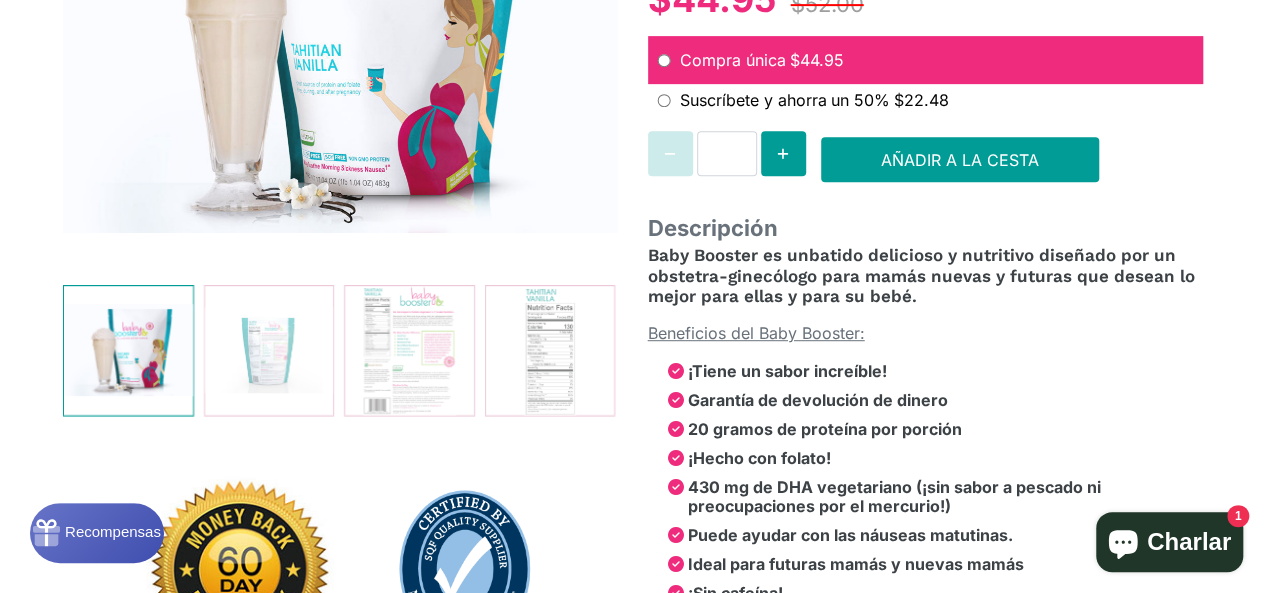 click on "Beneficios del Baby Booster:" at bounding box center [756, 333] 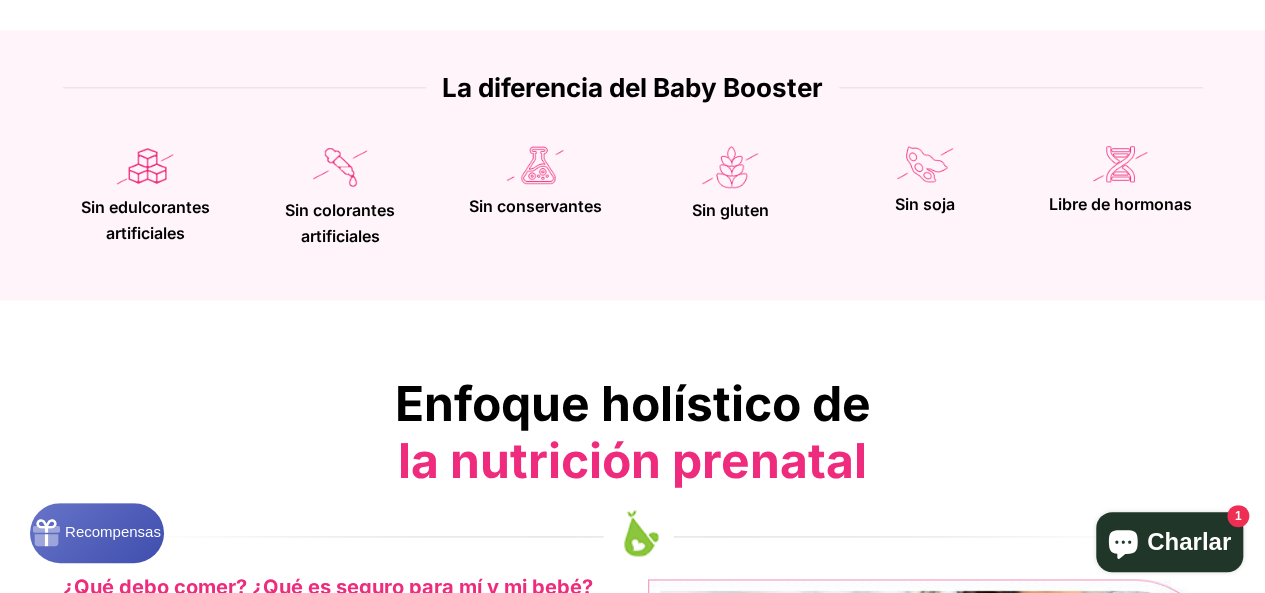 scroll, scrollTop: 1146, scrollLeft: 0, axis: vertical 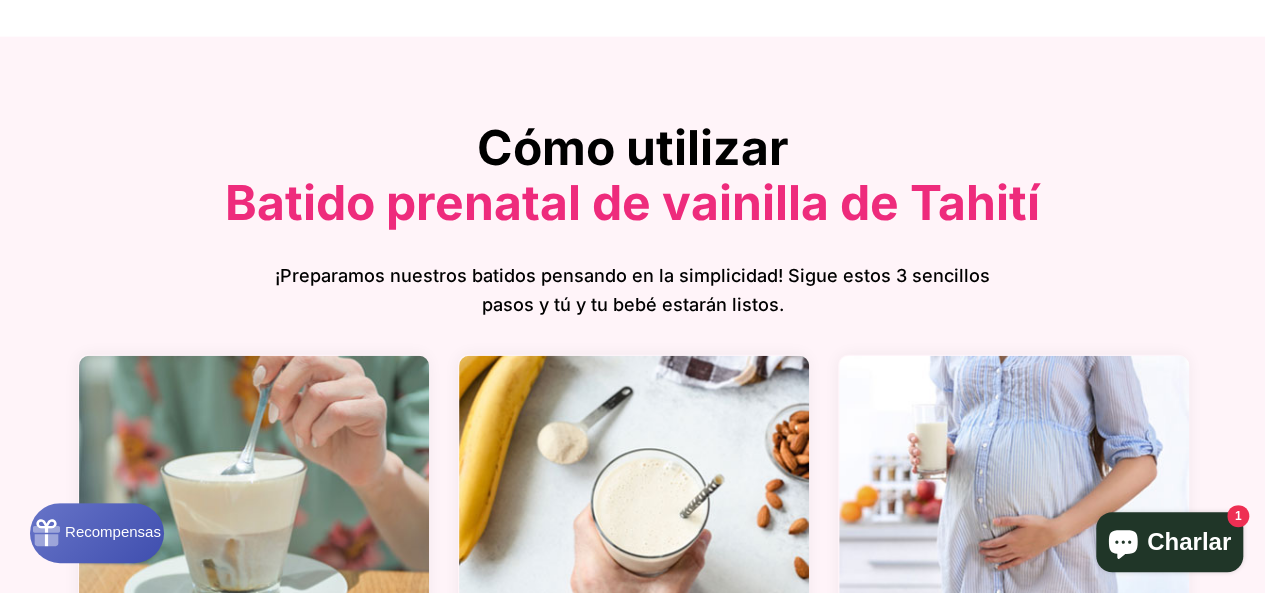 click on "Cómo utilizar
Batido prenatal de vainilla de Tahití
¡Preparamos nuestros batidos pensando en la simplicidad! Sigue estos 3 sencillos pasos y tú y tu bebé estarán listos. Paso 1 Mezcle una (1) cucharada de Baby Booster con 8-16 oz de su leche favorita* y revuelva Paso 2  (opcional) Añade hielo y/o fruta y licúa hasta que quede suave. Paso 3 ¡Disfrutar! *Se puede mezclar con agua u otros líquidos, pero lo preferimos con leche (láctea o de frutos secos) :)" at bounding box center [633, 507] 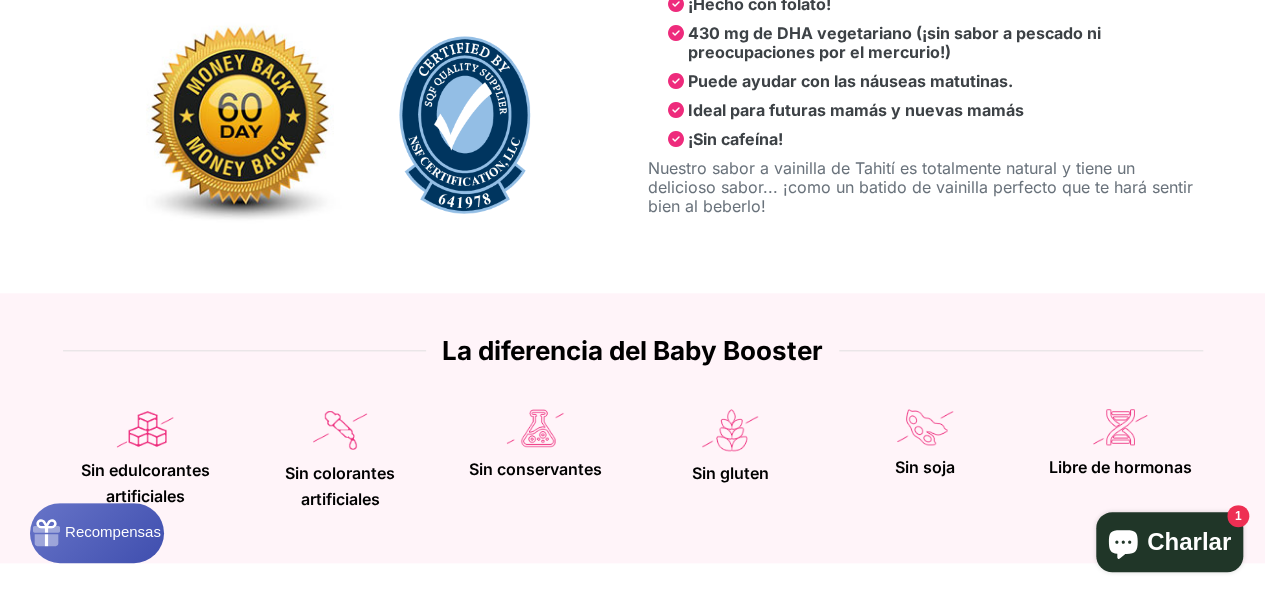 scroll, scrollTop: 886, scrollLeft: 0, axis: vertical 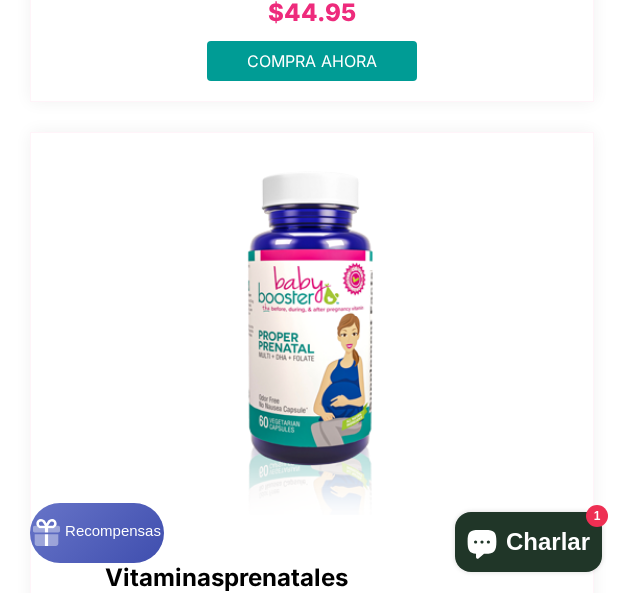 click at bounding box center [312, 329] 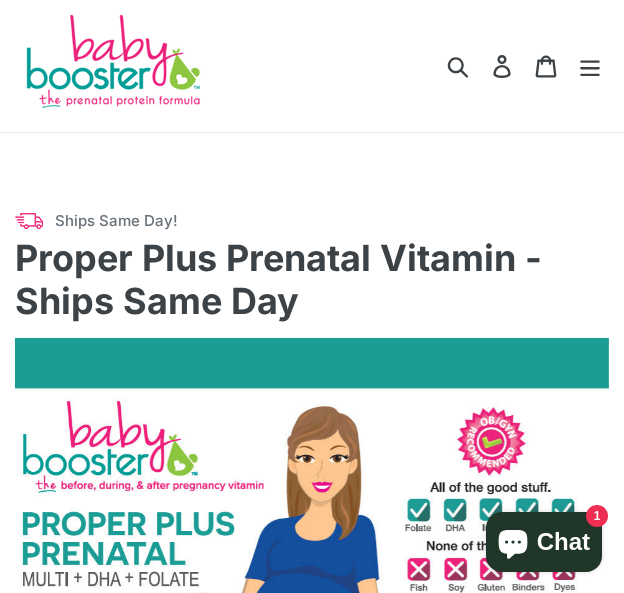 select on "******" 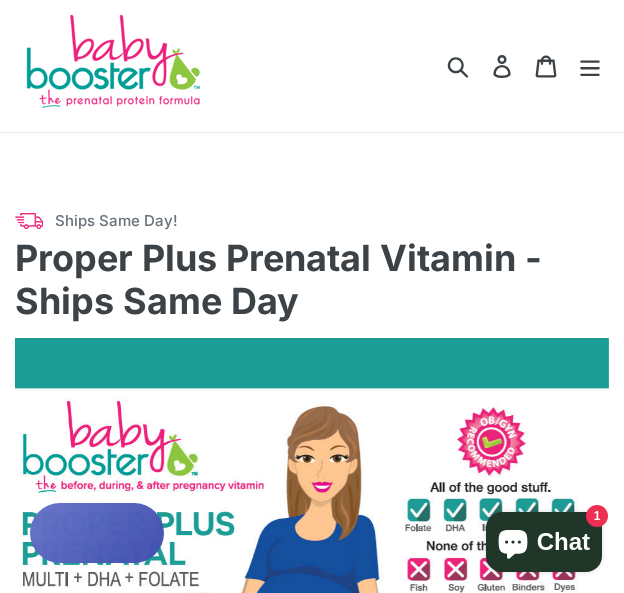 scroll, scrollTop: 0, scrollLeft: 0, axis: both 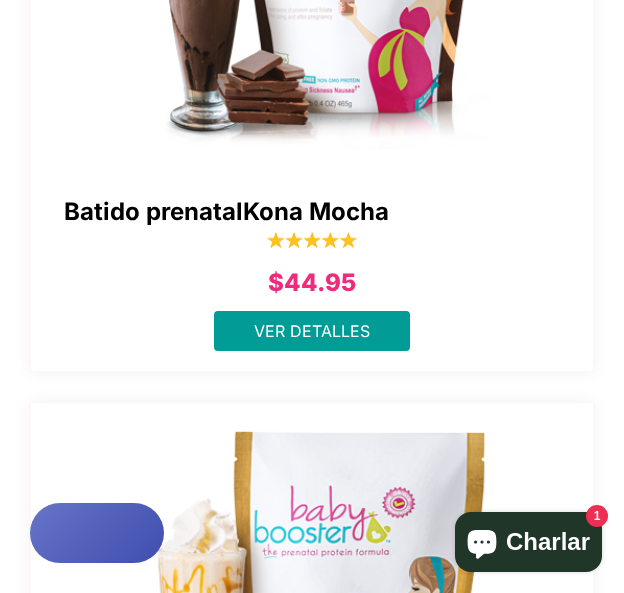 click on "Batido prenatal   Kona Mocha $44.95 Ver detalles" at bounding box center (312, 68) 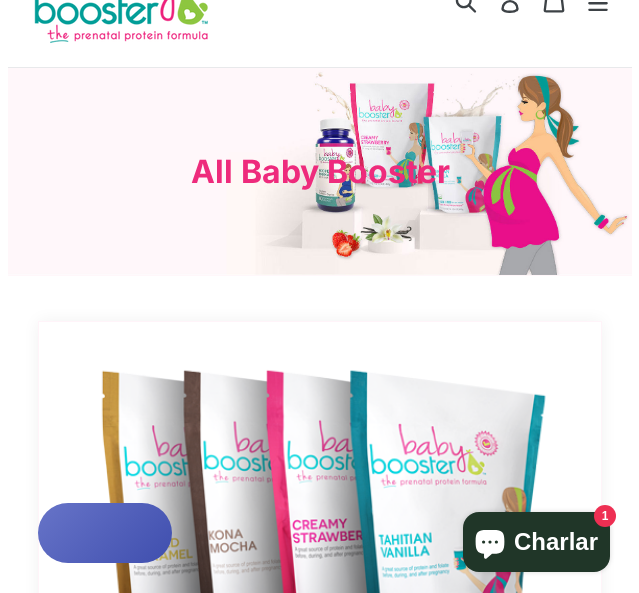 scroll, scrollTop: 0, scrollLeft: 0, axis: both 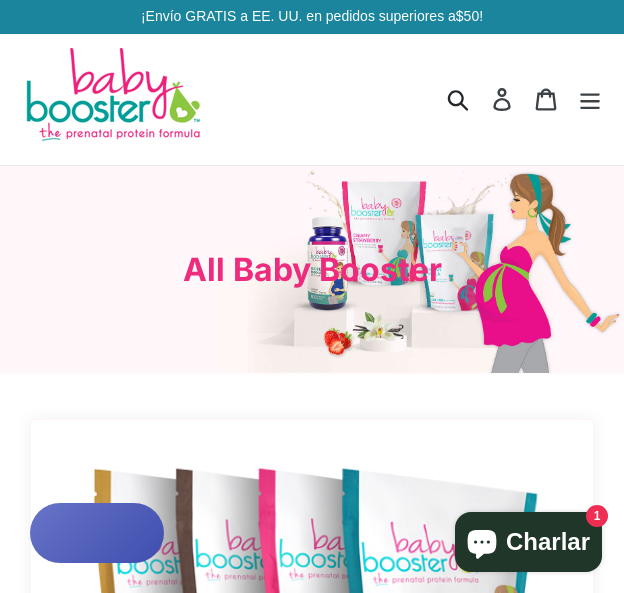 click on "Buscar" at bounding box center [458, 99] 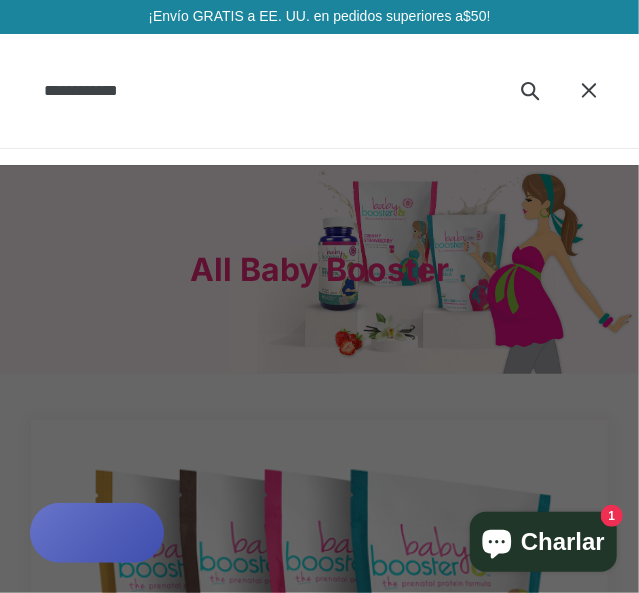 type on "**********" 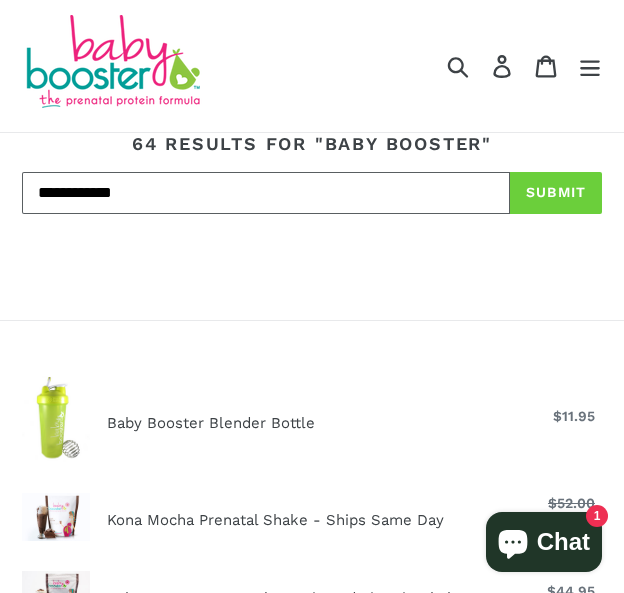 scroll, scrollTop: 0, scrollLeft: 0, axis: both 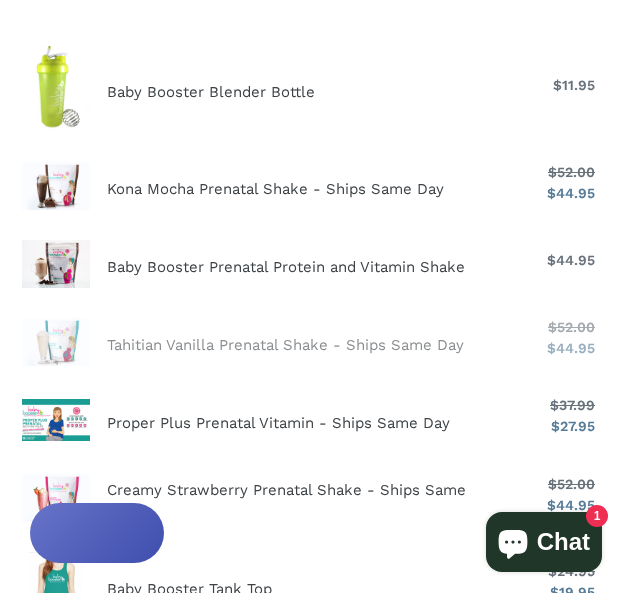 click on "Tahitian Vanilla Prenatal Shake - Ships Same Day" at bounding box center (312, 345) 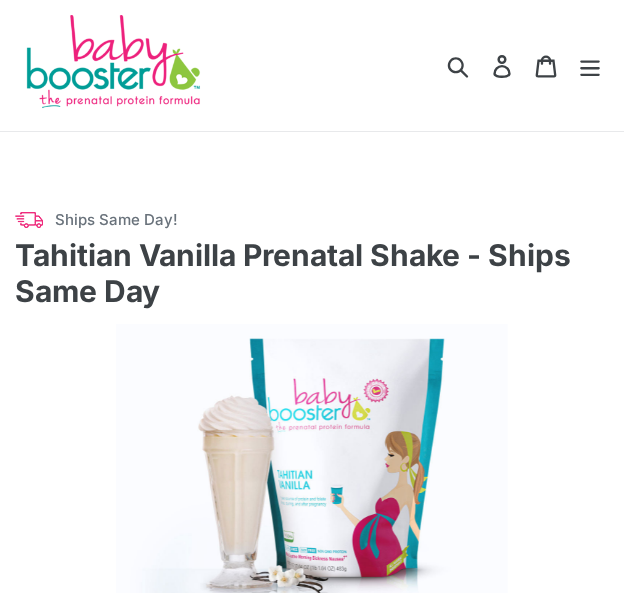 scroll, scrollTop: 0, scrollLeft: 0, axis: both 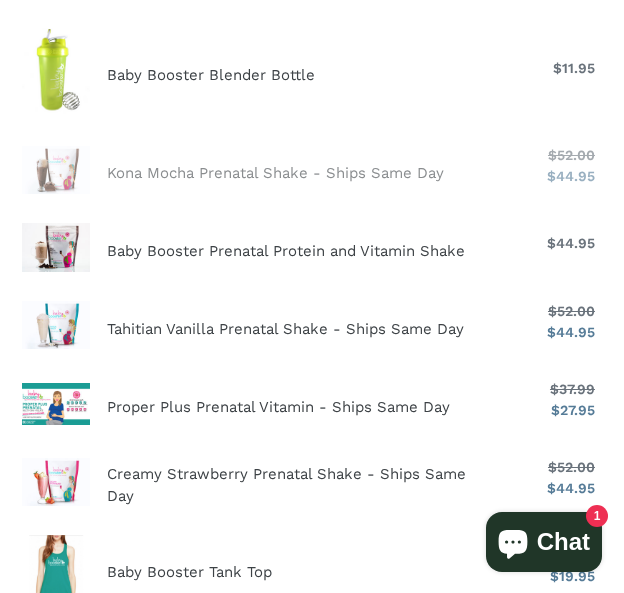 click on "Kona Mocha Prenatal Shake - Ships Same Day" at bounding box center (312, 173) 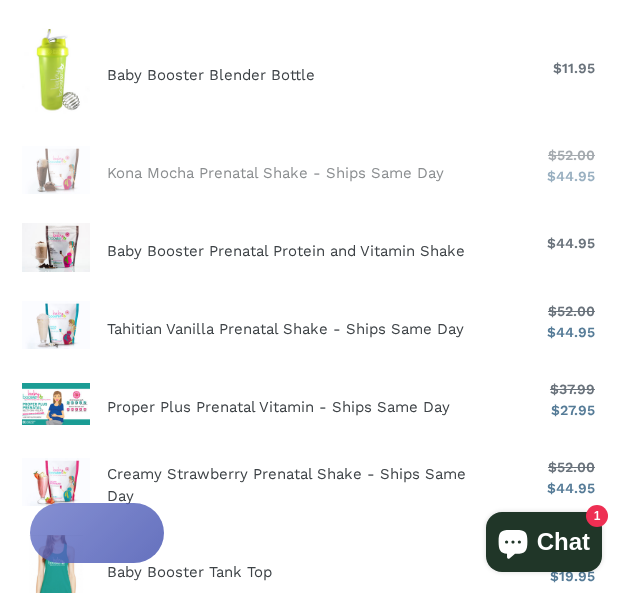 scroll, scrollTop: 347, scrollLeft: 0, axis: vertical 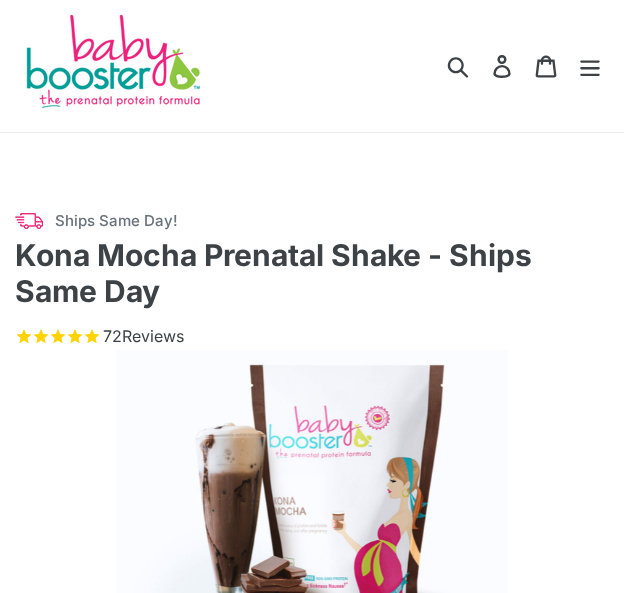 select on "******" 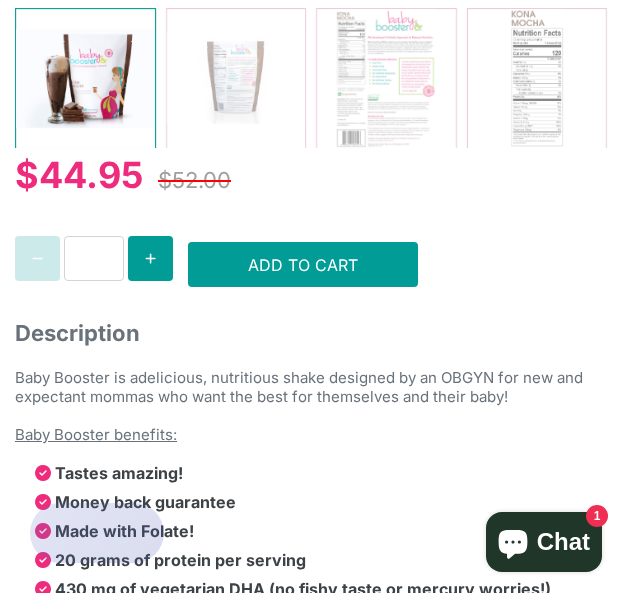 scroll, scrollTop: 0, scrollLeft: 0, axis: both 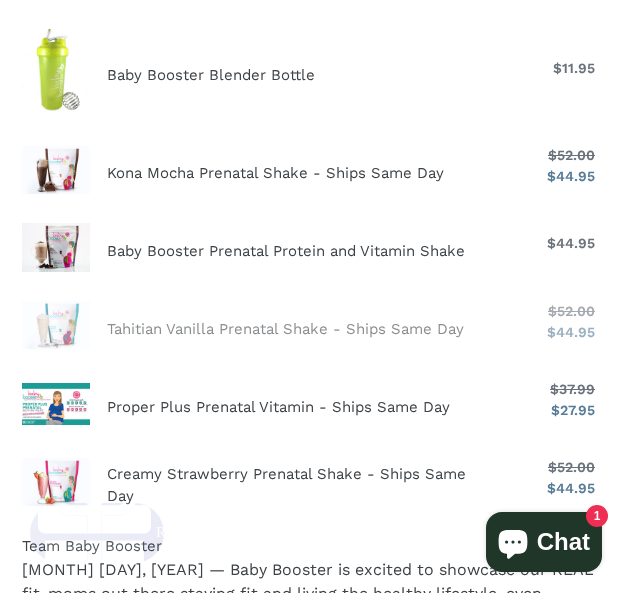 click on "Tahitian Vanilla Prenatal Shake - Ships Same Day" at bounding box center (312, 329) 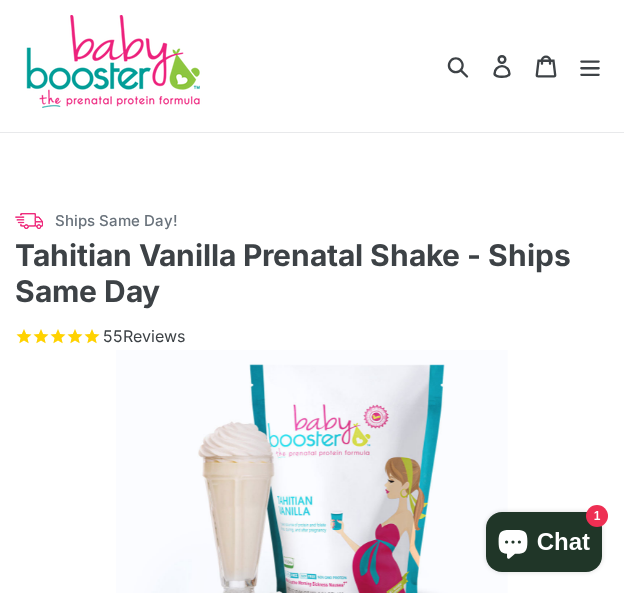 select on "******" 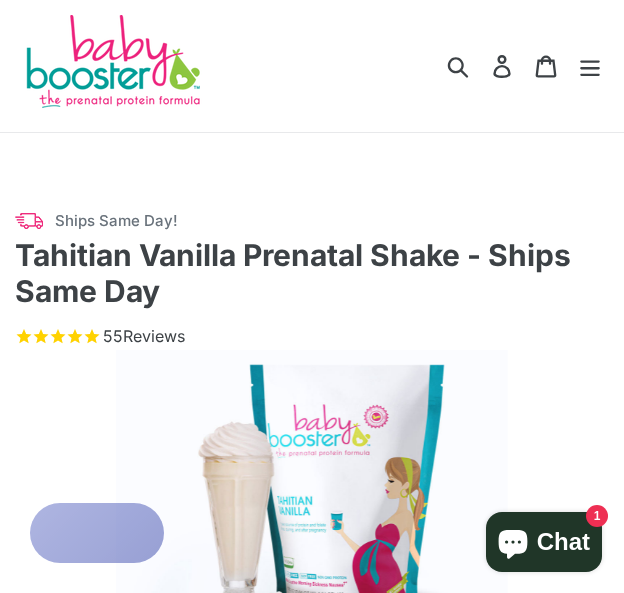 scroll, scrollTop: 0, scrollLeft: 0, axis: both 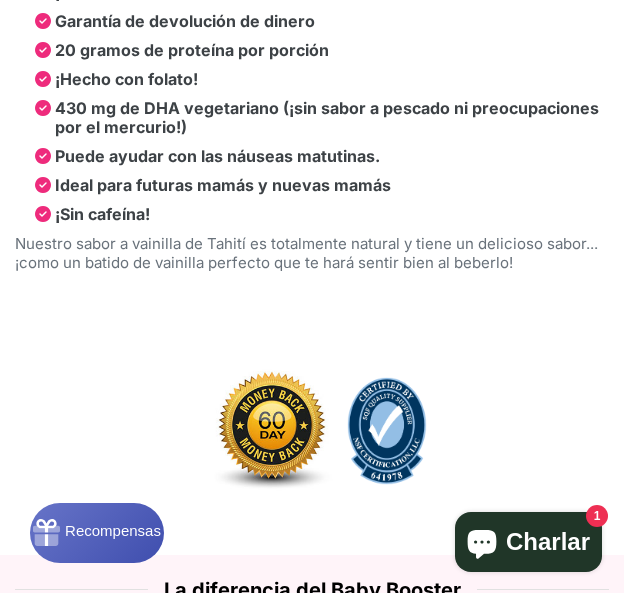 click on "Ideal para futuras mamás y nuevas mamás" at bounding box center [322, 185] 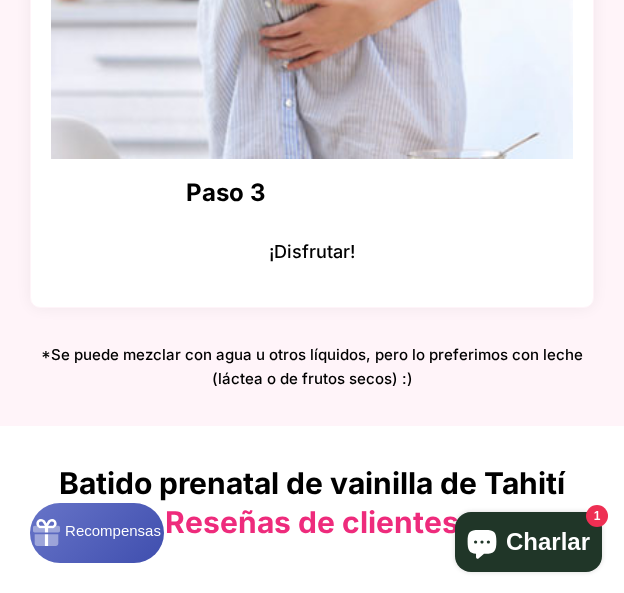 scroll, scrollTop: 5122, scrollLeft: 0, axis: vertical 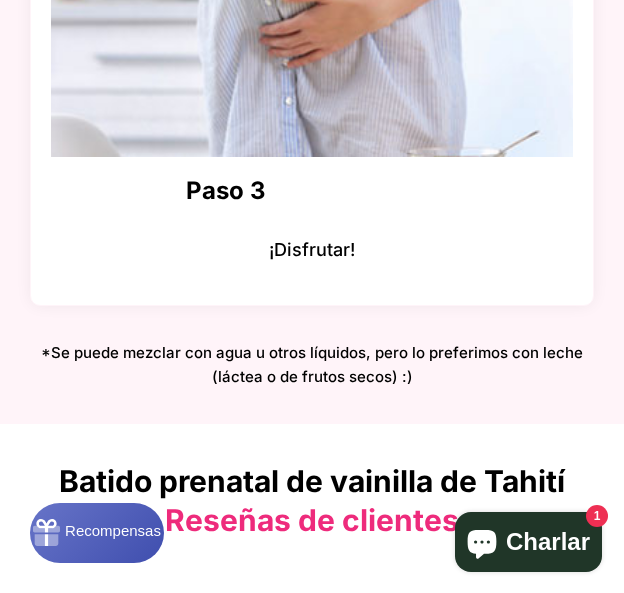 click on "Charlar" at bounding box center (548, 541) 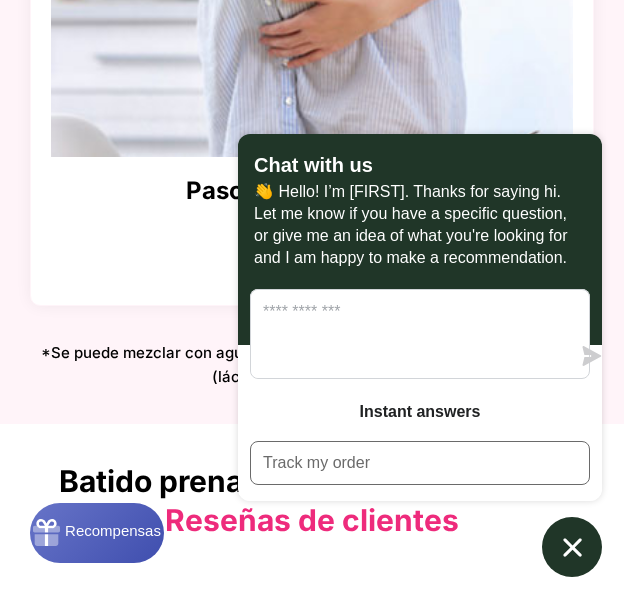 click on "Batido prenatal de vainilla de Tahití
Reseñas de clientes
Reseñas de clientes                                                                                                                 4.7                                                                                                                Basado en 55 reseñas                                                                                                                         5 ★                                                                 80%                                                              44                                                                                 4 ★                                                                  13%                                                              7                                                                                 3 ★                                                                  2%  1 2 ★ 4%  2" at bounding box center [312, 1662] 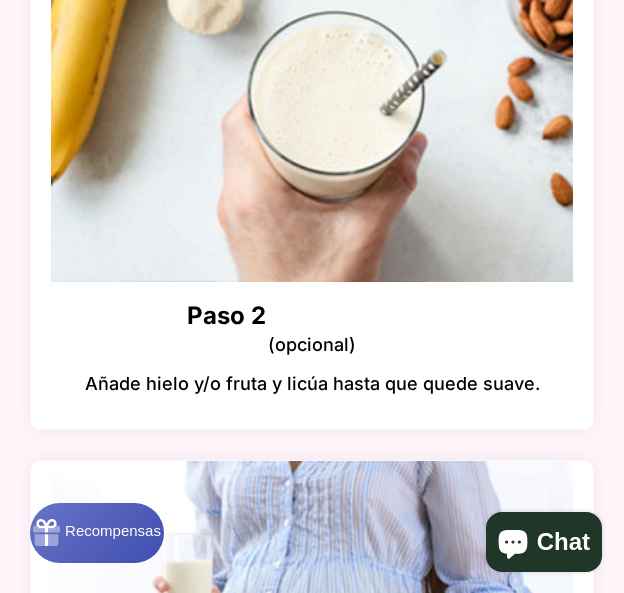 scroll, scrollTop: 4217, scrollLeft: 0, axis: vertical 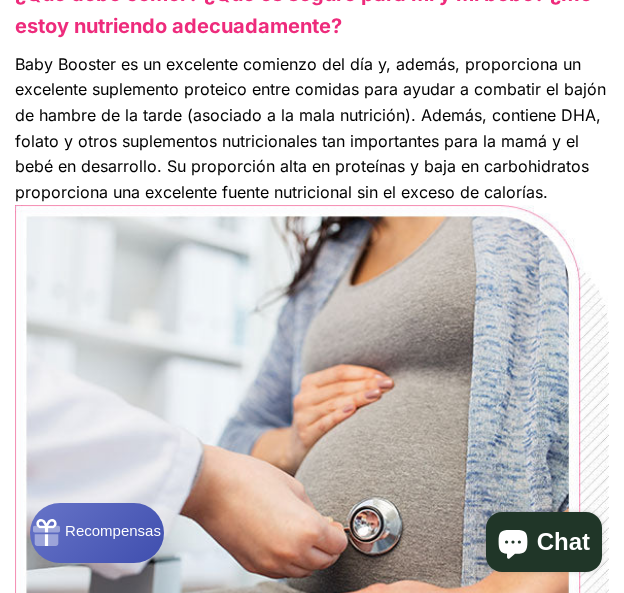 click on "¿Qué debo comer? ¿Qué es seguro para mí y mi bebé? ¿Me estoy nutriendo adecuadamente?  Baby Booster es un excelente comienzo del día y, además, proporciona un excelente suplemento proteico entre comidas para ayudar a combatir el bajón de hambre de la tarde (asociado a la mala nutrición). Además, contiene DHA, folato y otros suplementos nutricionales tan importantes para la mamá y el bebé en desarrollo. Su proporción alta en proteínas y baja en carbohidratos proporciona una excelente fuente nutricional sin el exceso de calorías. Muchas embarazadas tienen dificultades para obtener una nutrición óptima durante esos importantes nueve meses de desarrollo de su bebé. Usar Baby Booster a diario facilita obtener los nutrientes esenciales que suelen faltar en la dieta y los suplementos de una embarazada. Su alta proporción de proteínas y baja en carbohidratos también lo convierte en la opción perfecta para quienes buscan un estilo de vida saludable. -Dr. Scott Bailey, MD" at bounding box center [312, 507] 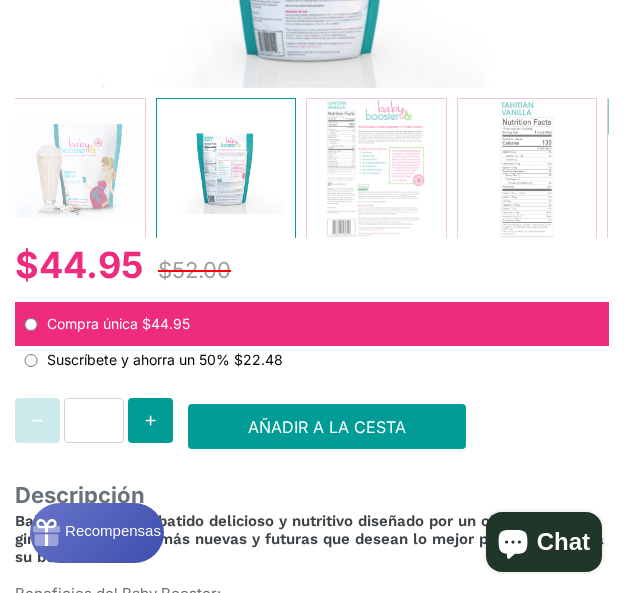 scroll, scrollTop: 0, scrollLeft: 0, axis: both 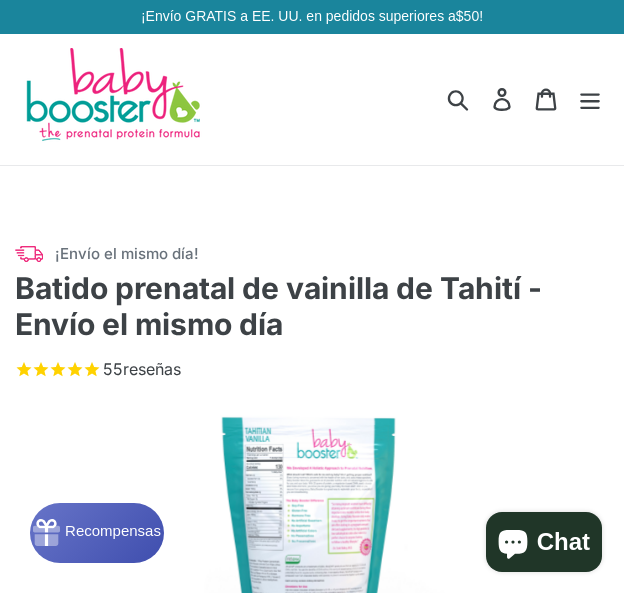 click at bounding box center (112, 96) 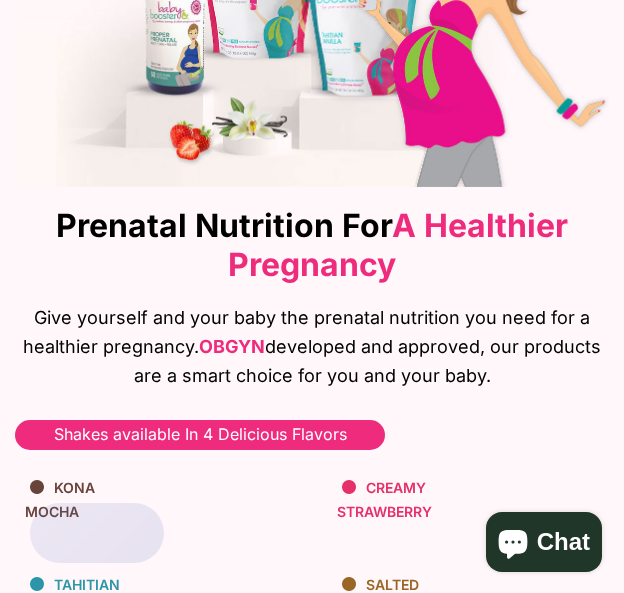 scroll, scrollTop: 300, scrollLeft: 0, axis: vertical 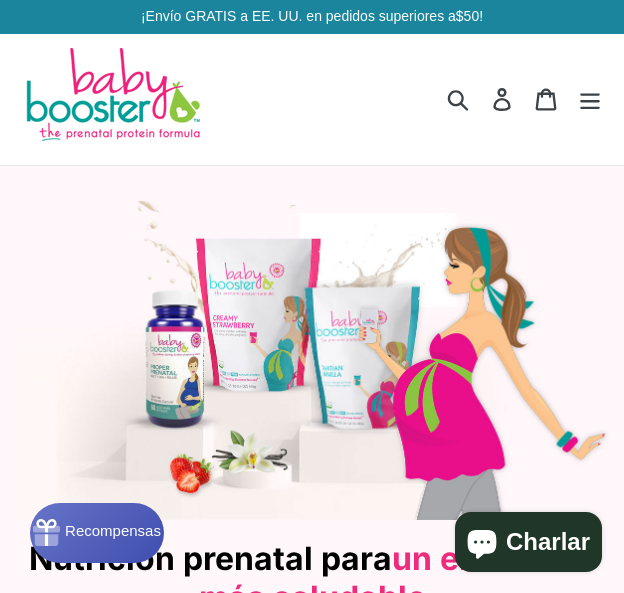 click at bounding box center [112, 96] 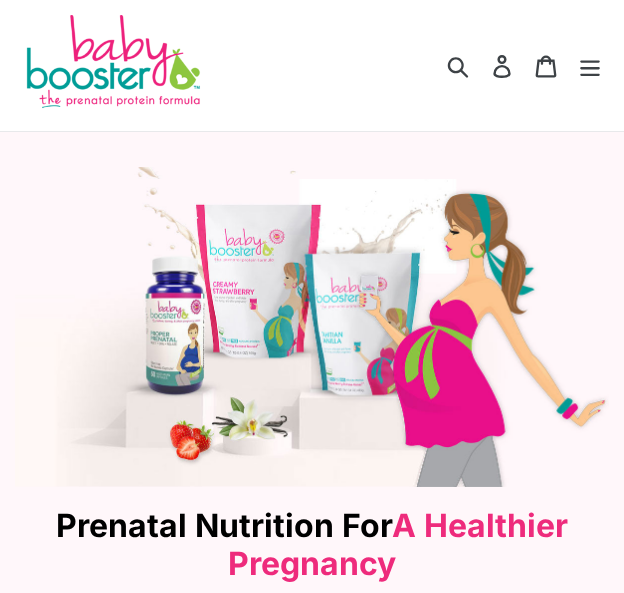 scroll, scrollTop: 0, scrollLeft: 0, axis: both 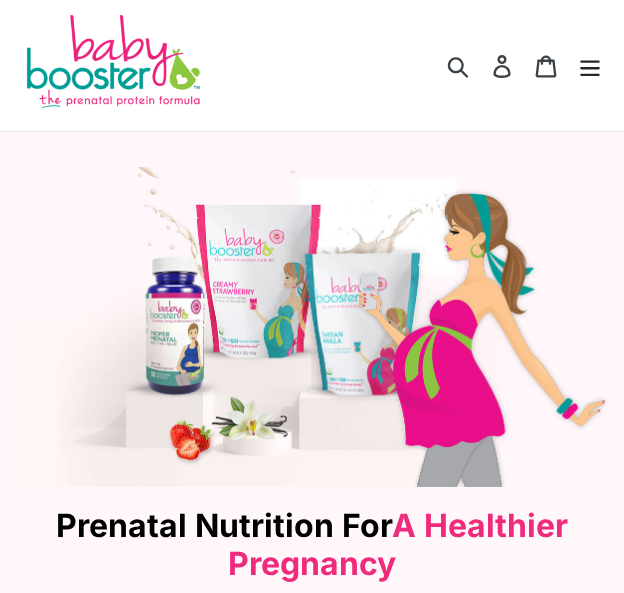 click 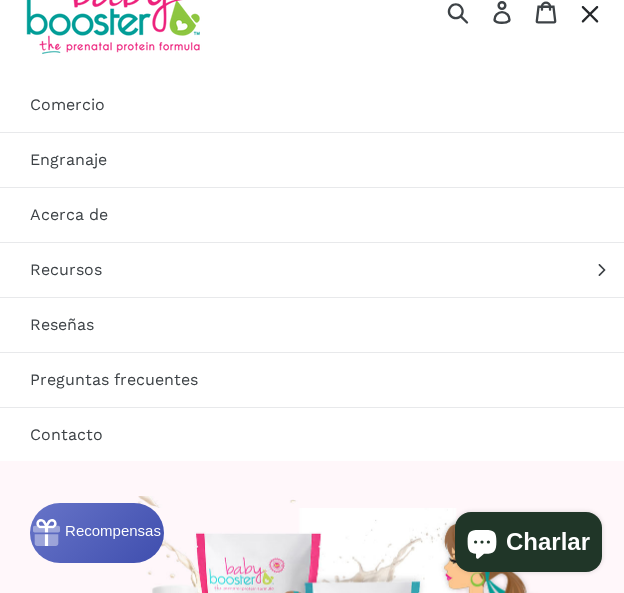 scroll, scrollTop: 0, scrollLeft: 0, axis: both 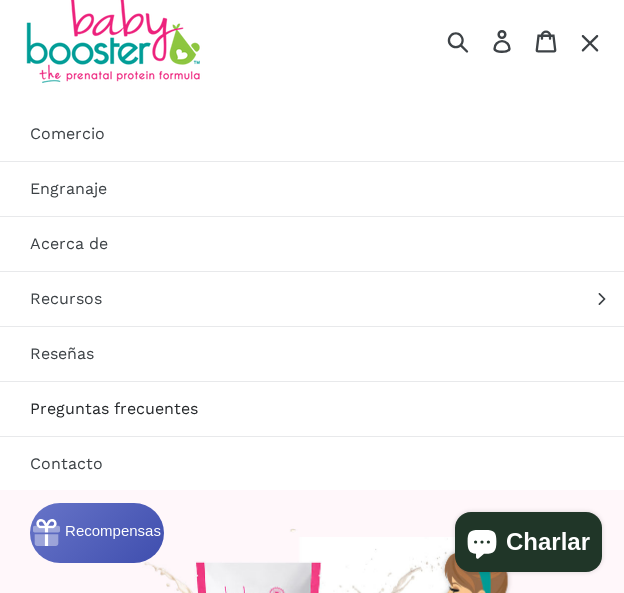 click on "Preguntas frecuentes" at bounding box center [312, 409] 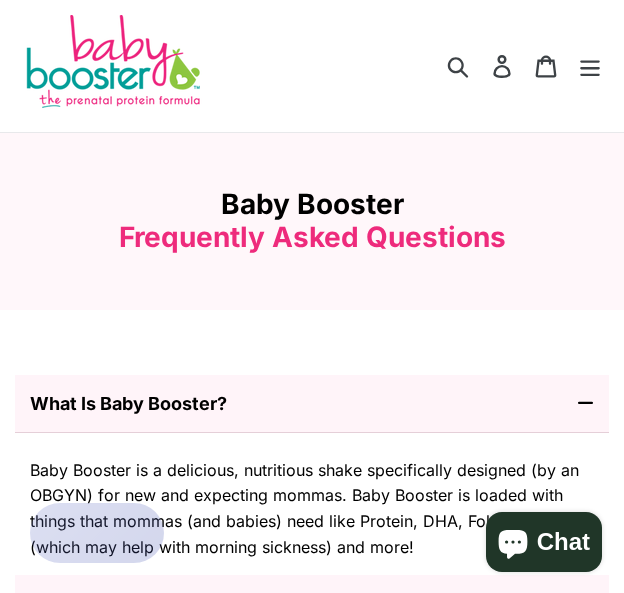 scroll, scrollTop: 273, scrollLeft: 0, axis: vertical 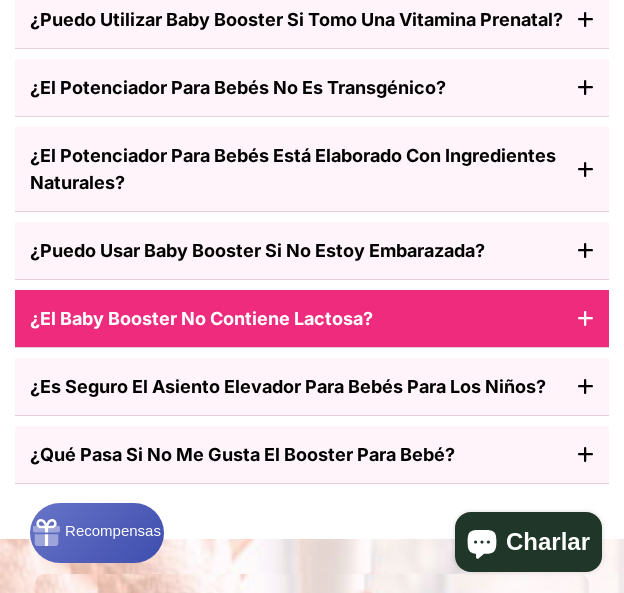 click on "¿El Baby Booster no contiene lactosa?" at bounding box center (312, 319) 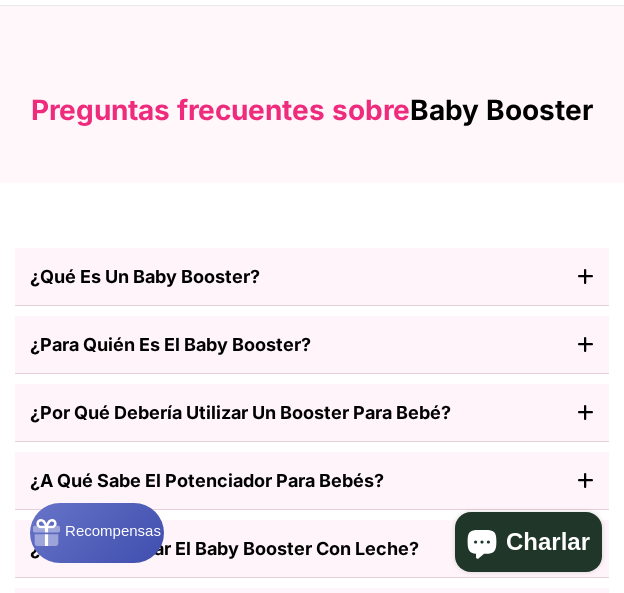 scroll, scrollTop: 0, scrollLeft: 0, axis: both 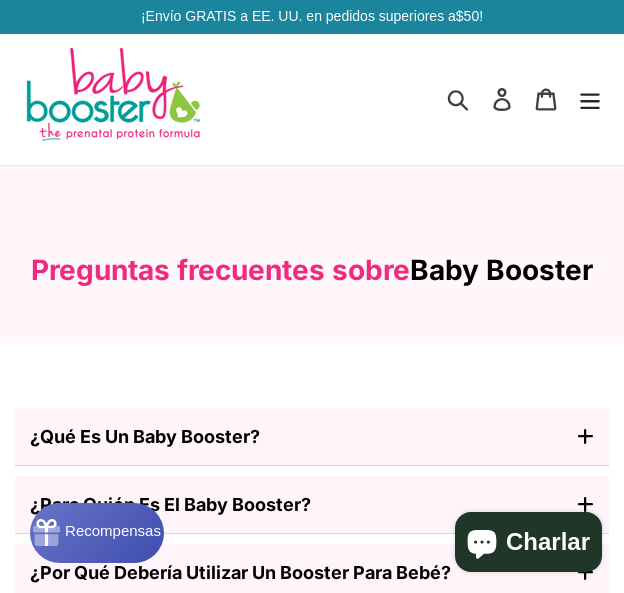 click at bounding box center (590, 99) 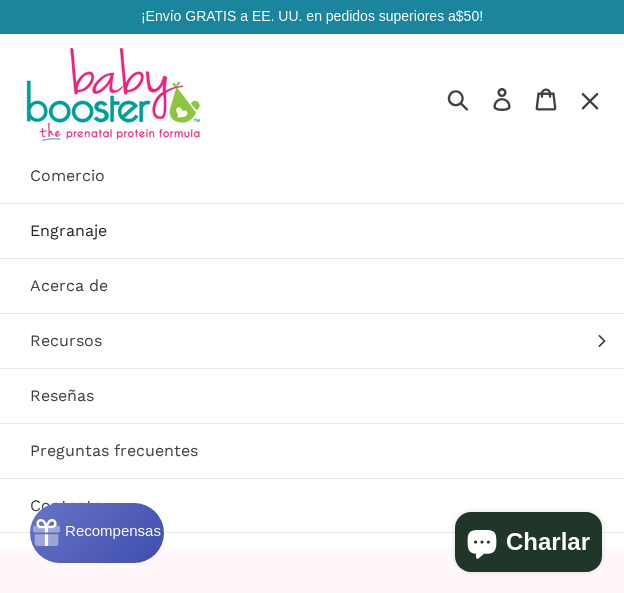 click on "Engranaje" at bounding box center [68, 230] 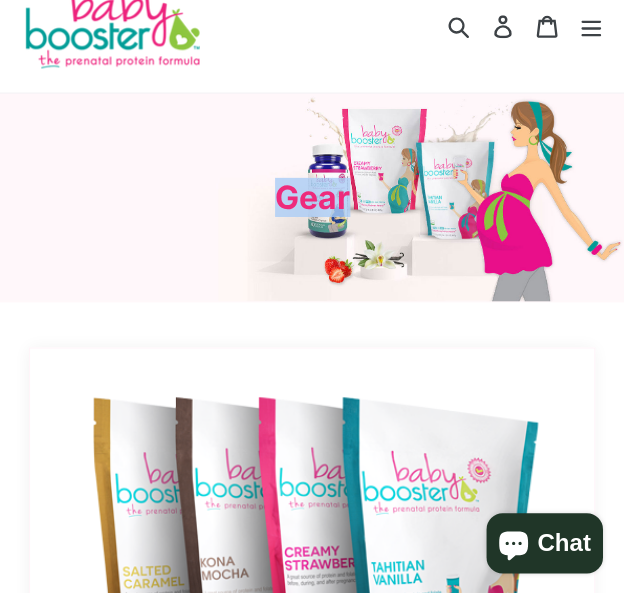 scroll, scrollTop: 58, scrollLeft: 0, axis: vertical 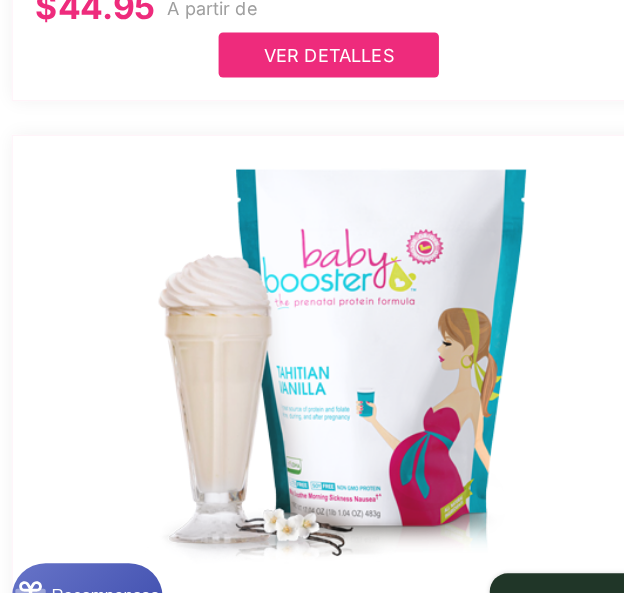 click on "Ver detalles" at bounding box center [312, 51] 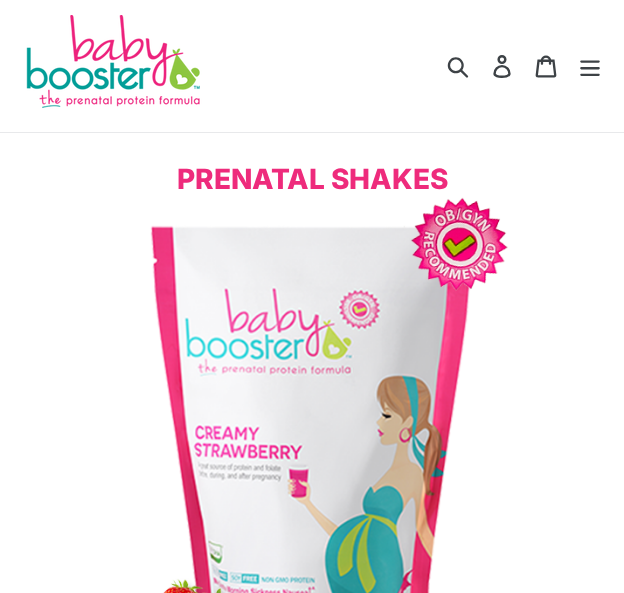 scroll, scrollTop: 0, scrollLeft: 0, axis: both 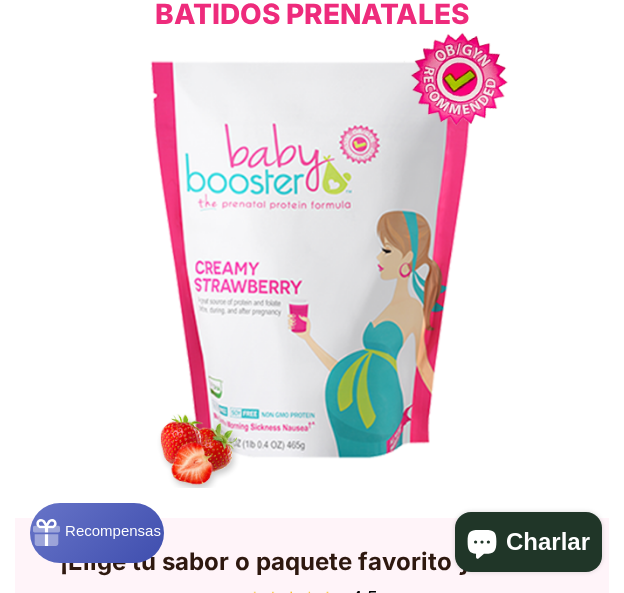 click at bounding box center (312, 259) 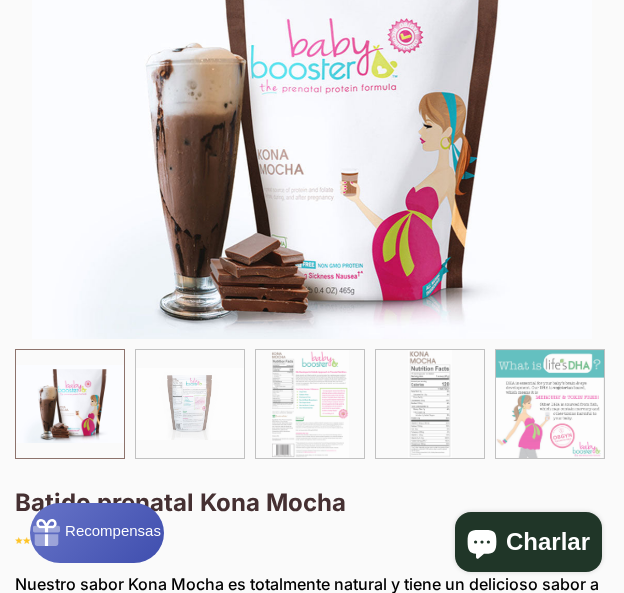 scroll, scrollTop: 3374, scrollLeft: 0, axis: vertical 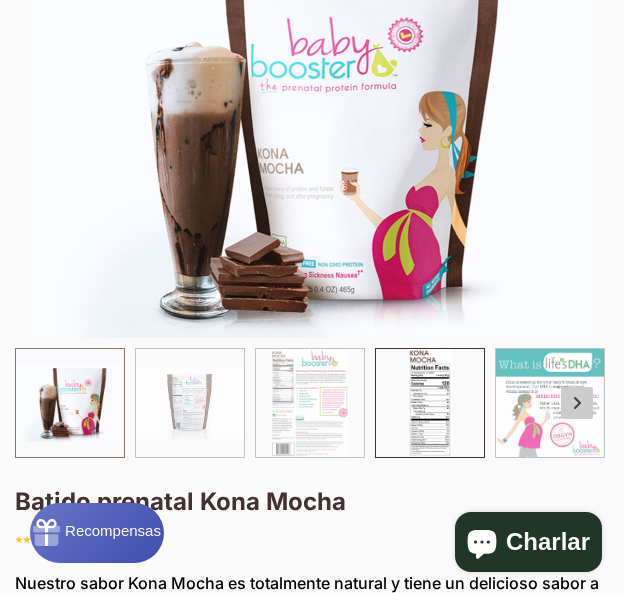 click at bounding box center (430, 403) 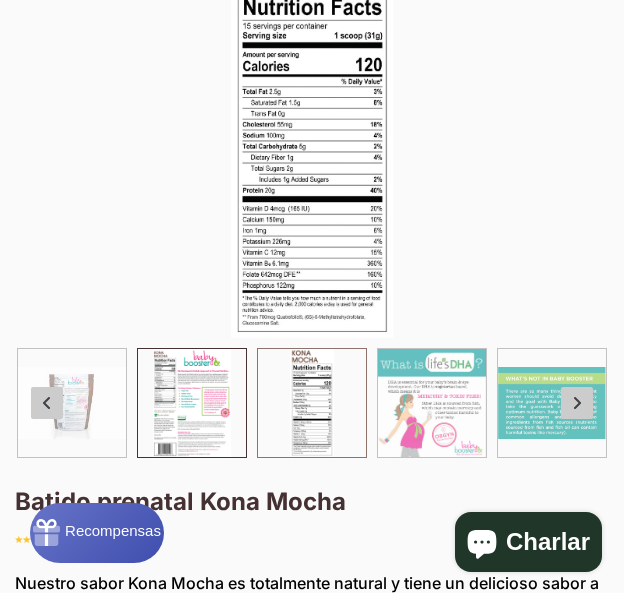 click at bounding box center [192, 403] 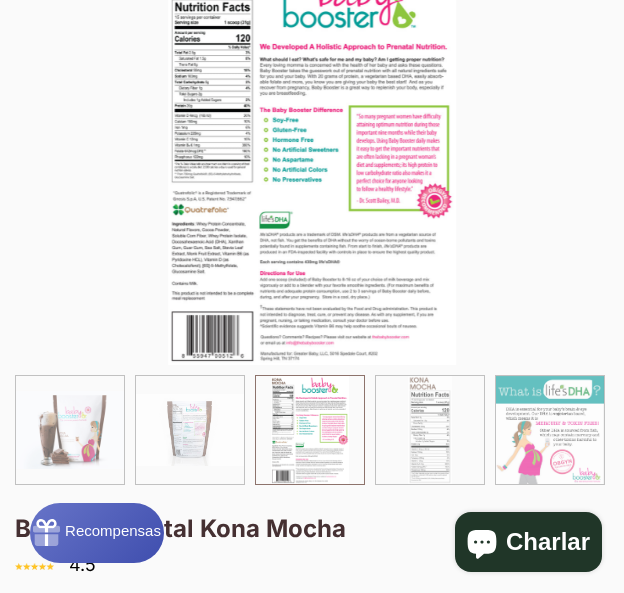 scroll, scrollTop: 3350, scrollLeft: 0, axis: vertical 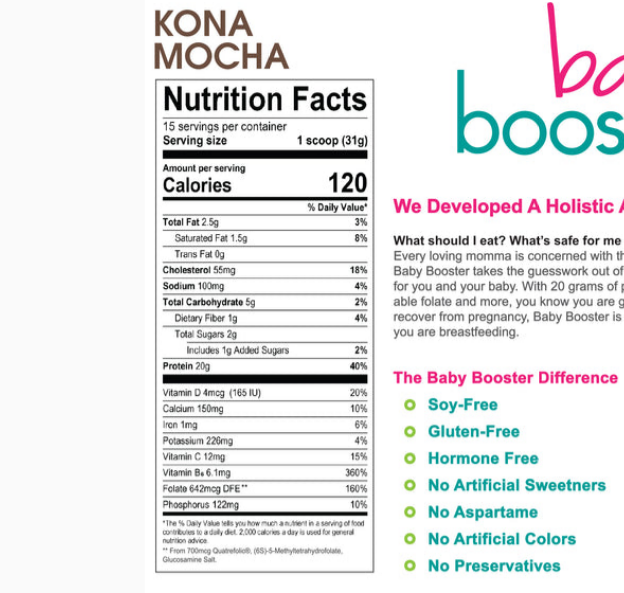 click at bounding box center (312, 223) 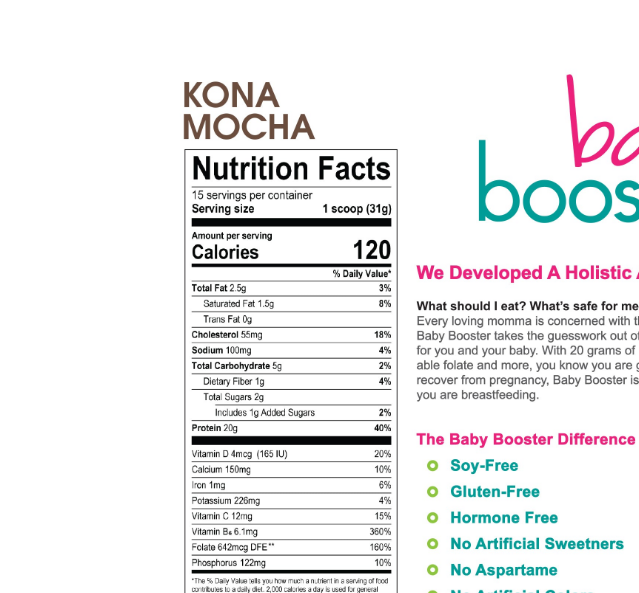 scroll, scrollTop: 0, scrollLeft: 165, axis: horizontal 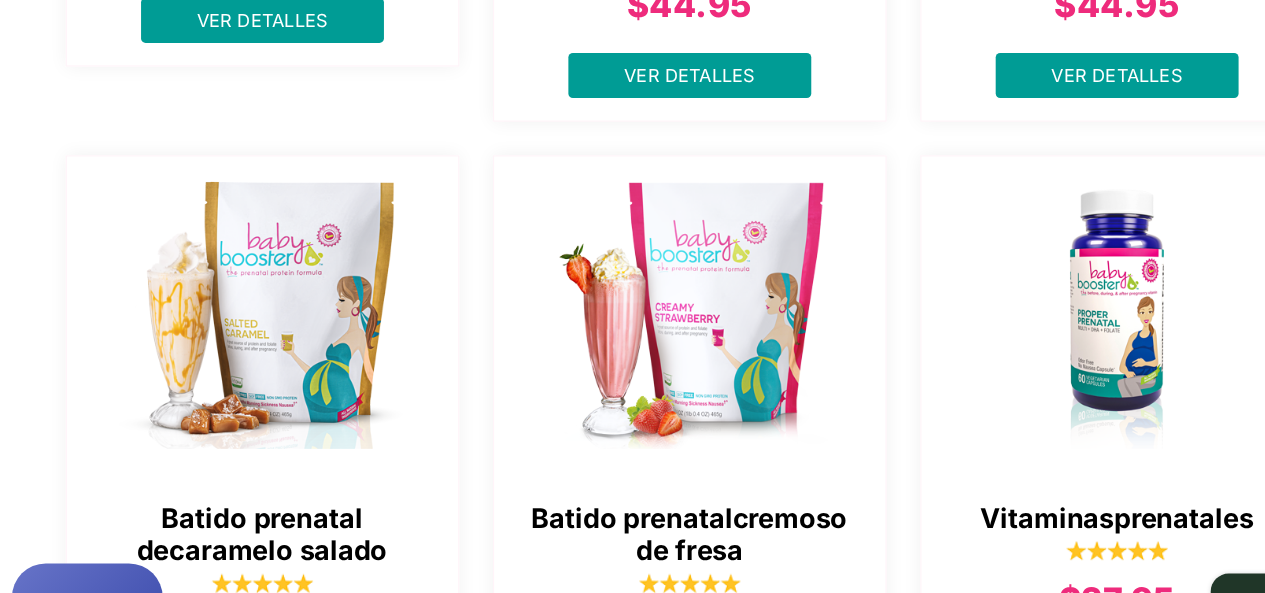 click at bounding box center (634, 276) 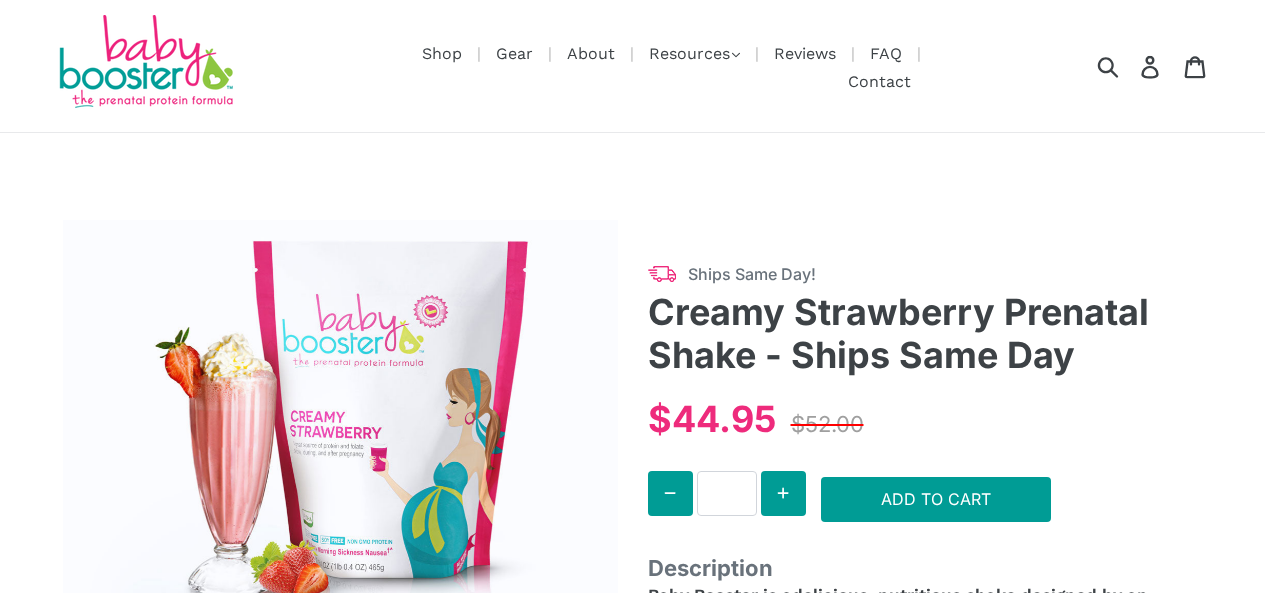 scroll, scrollTop: 0, scrollLeft: 0, axis: both 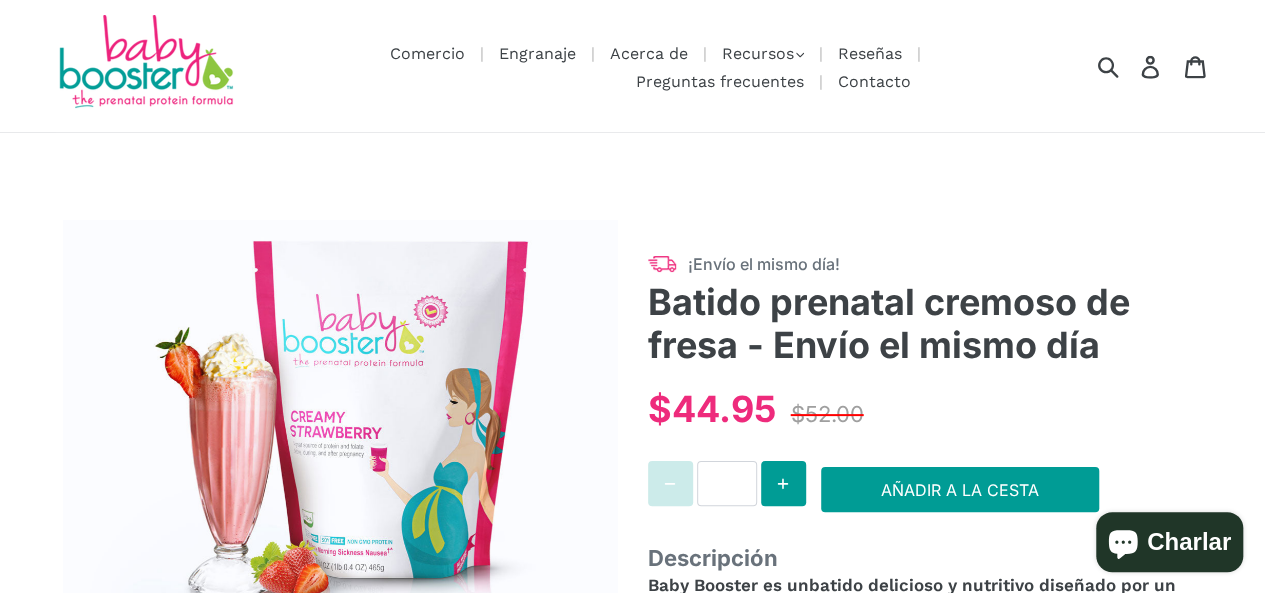 select on "******" 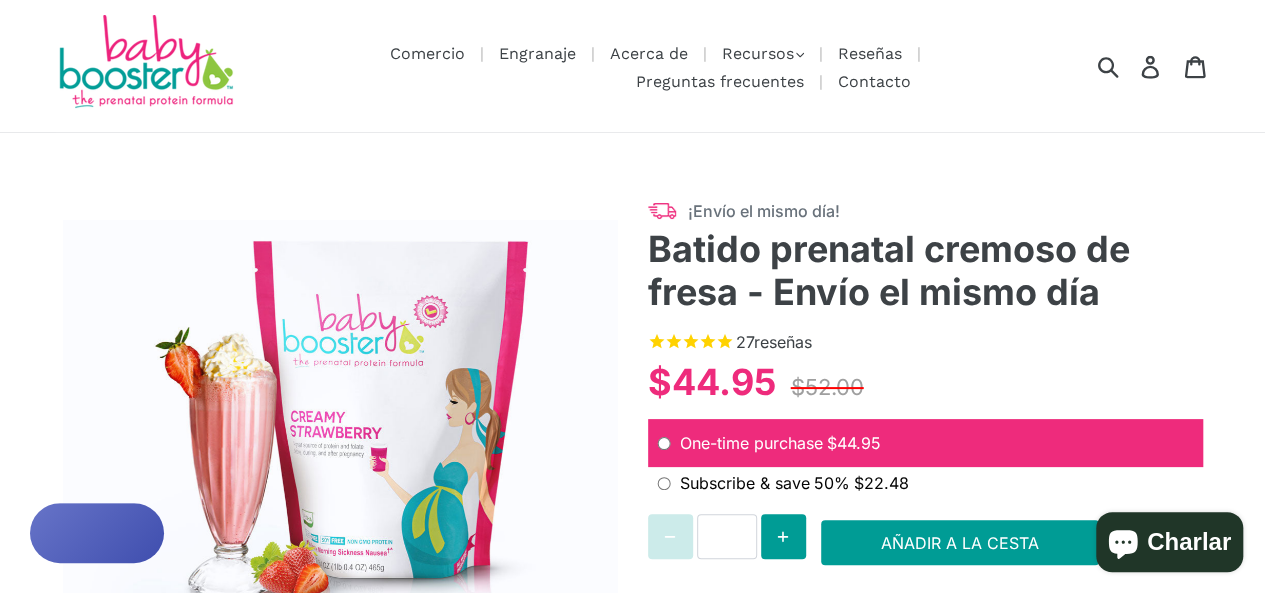scroll, scrollTop: 0, scrollLeft: 0, axis: both 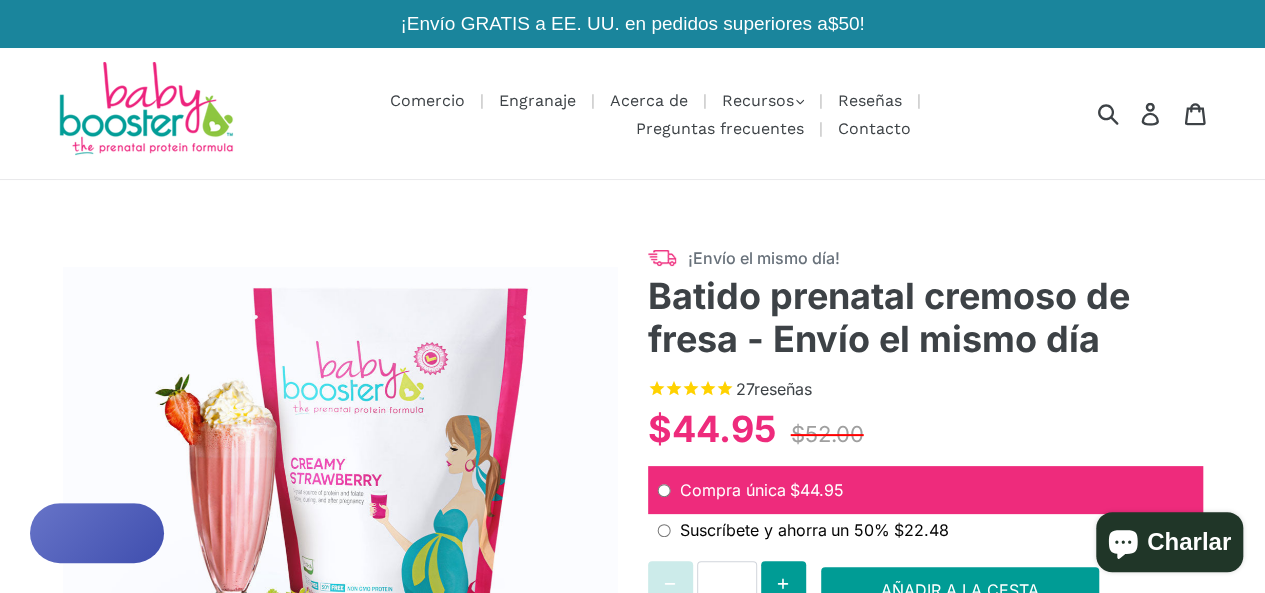 click on "Batido prenatal cremoso de fresa - Envío el mismo día" at bounding box center (889, 317) 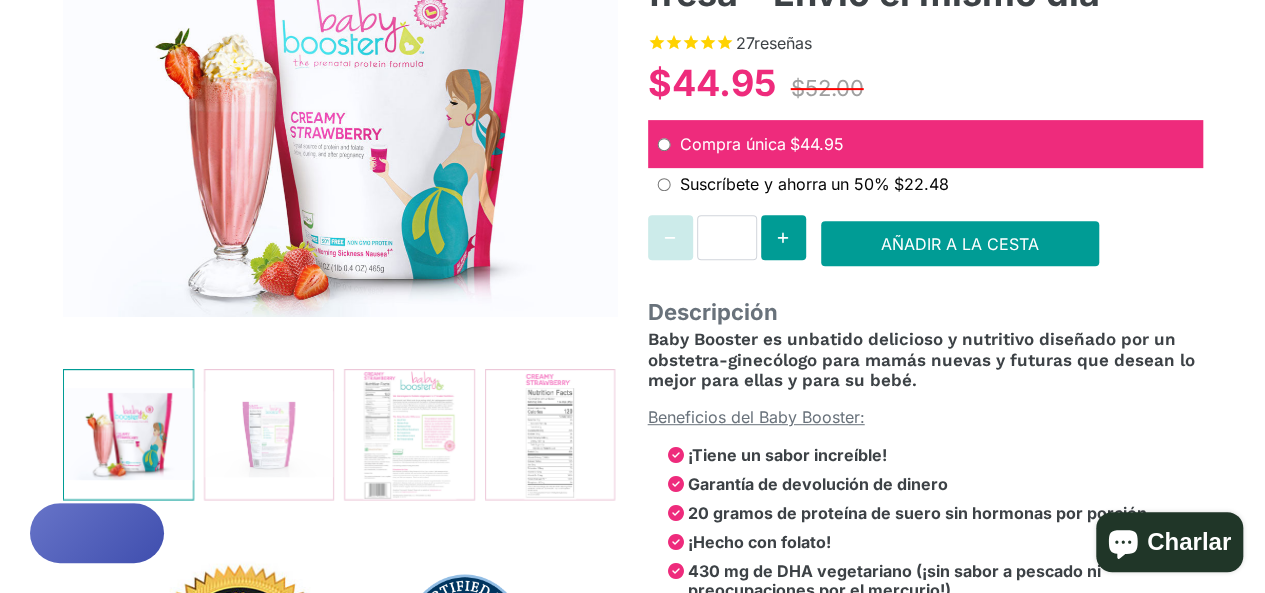 scroll, scrollTop: 360, scrollLeft: 0, axis: vertical 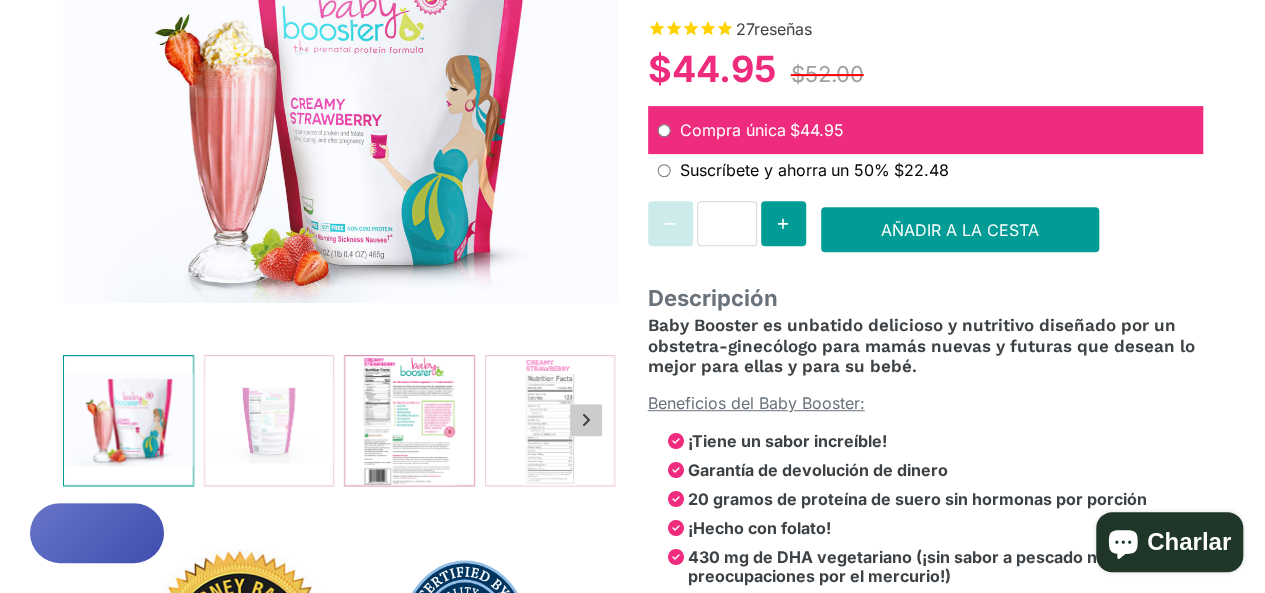 click at bounding box center (409, 420) 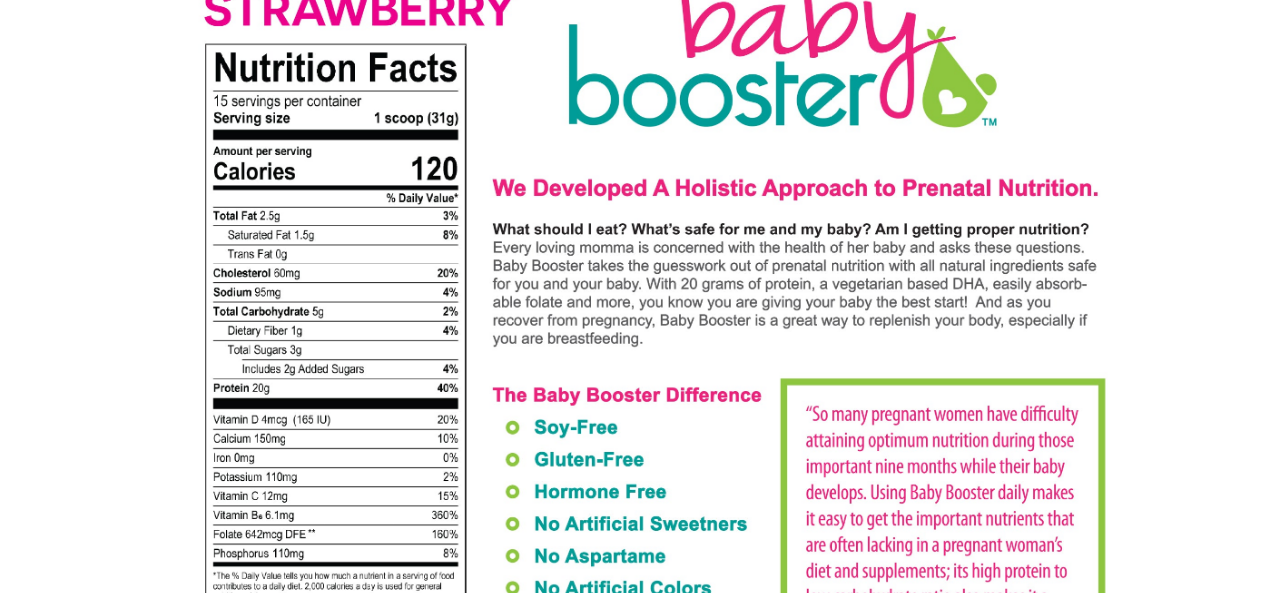 scroll, scrollTop: 239, scrollLeft: 0, axis: vertical 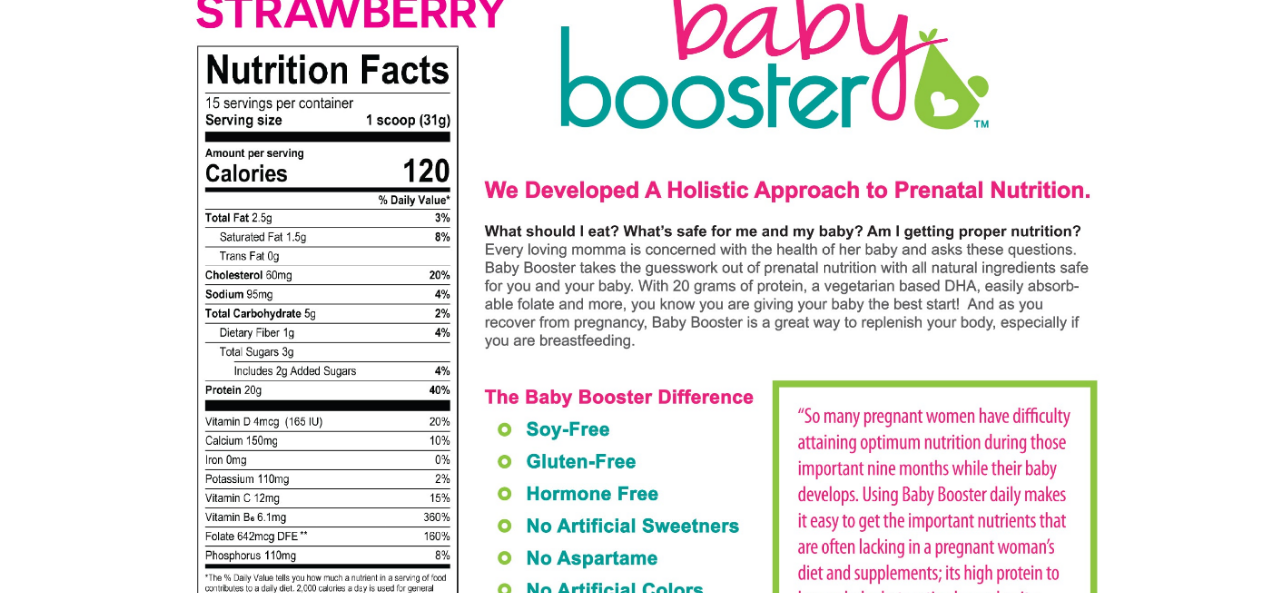 click at bounding box center [340, 226] 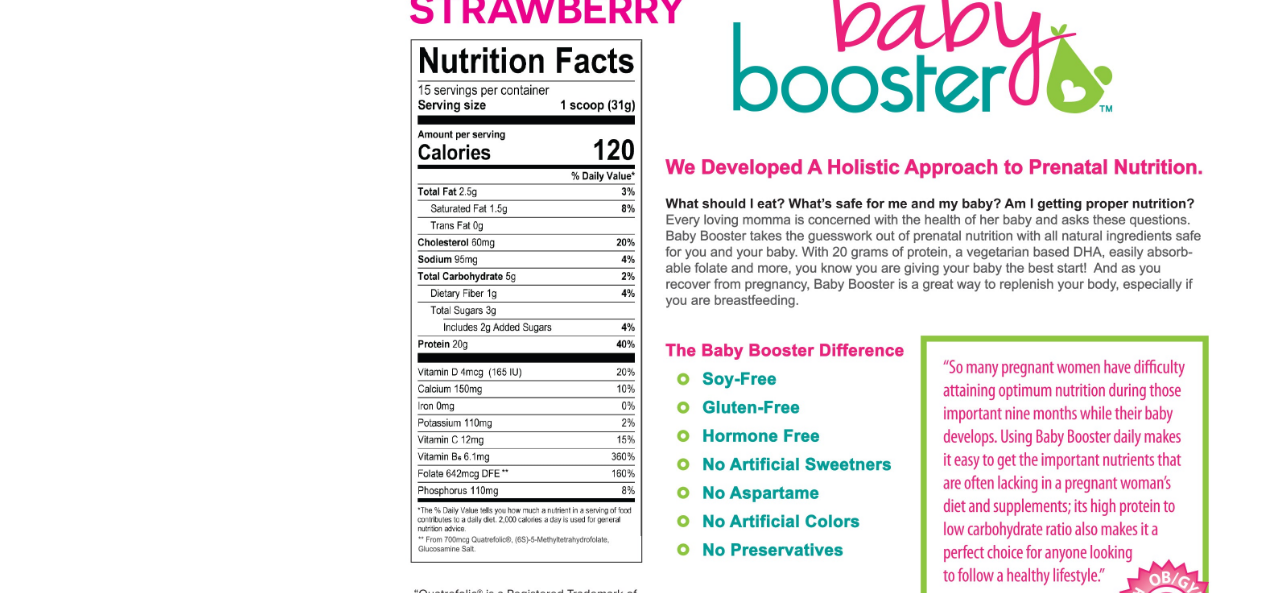 scroll, scrollTop: 239, scrollLeft: 0, axis: vertical 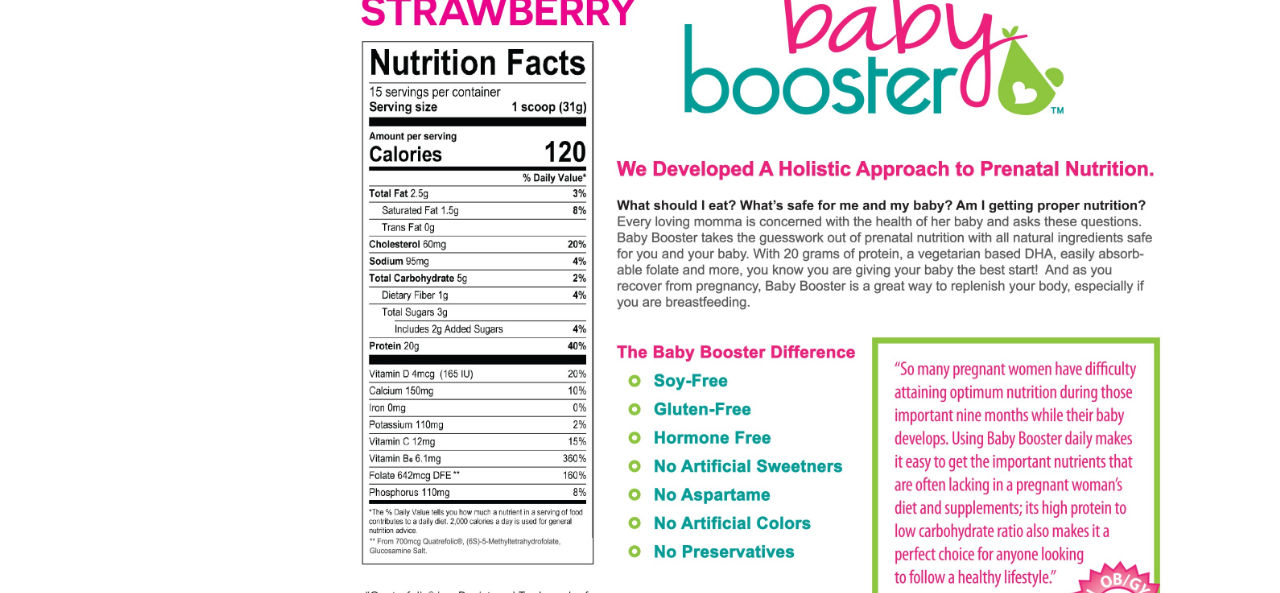 click at bounding box center [640, 262] 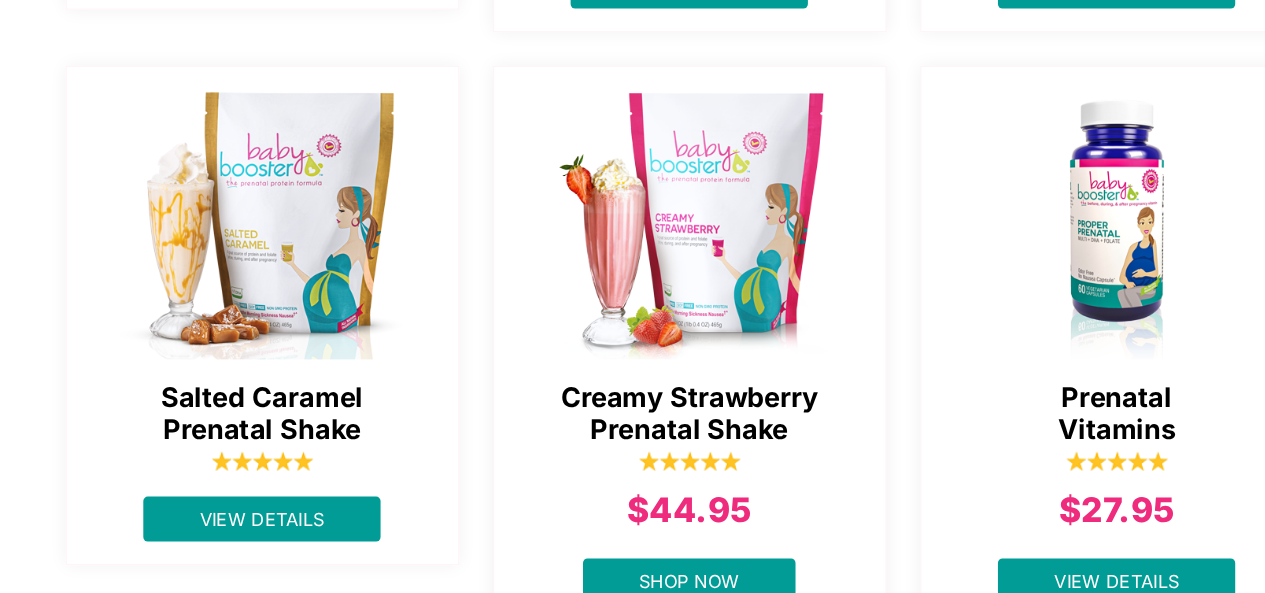 click at bounding box center (634, 197) 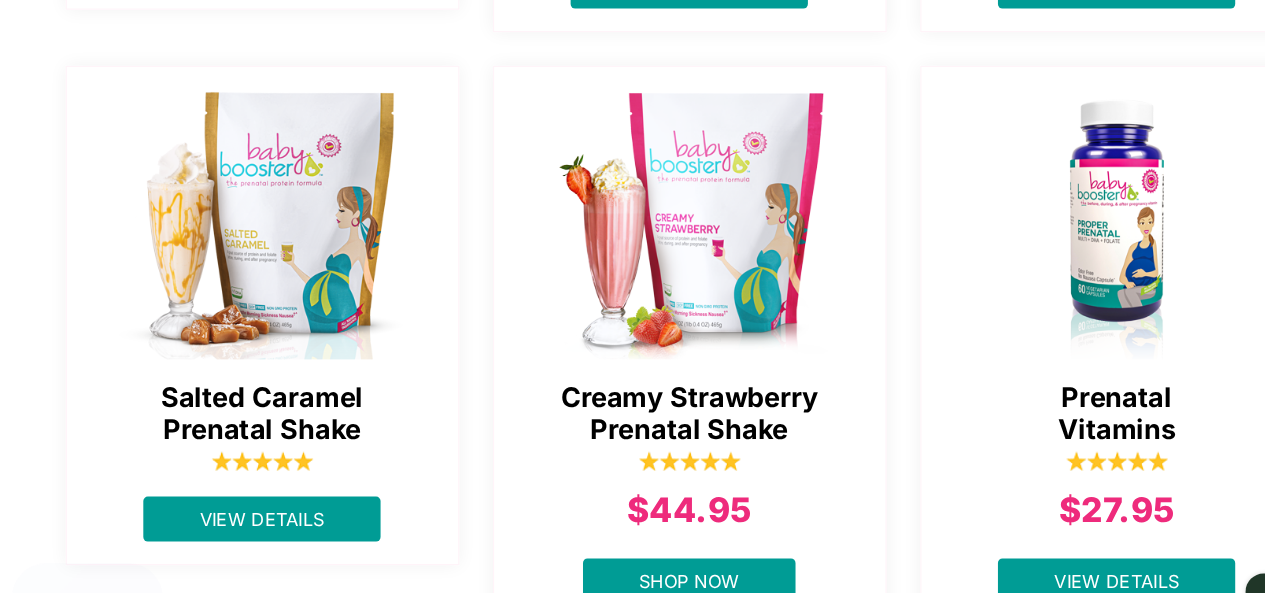 scroll, scrollTop: 926, scrollLeft: 0, axis: vertical 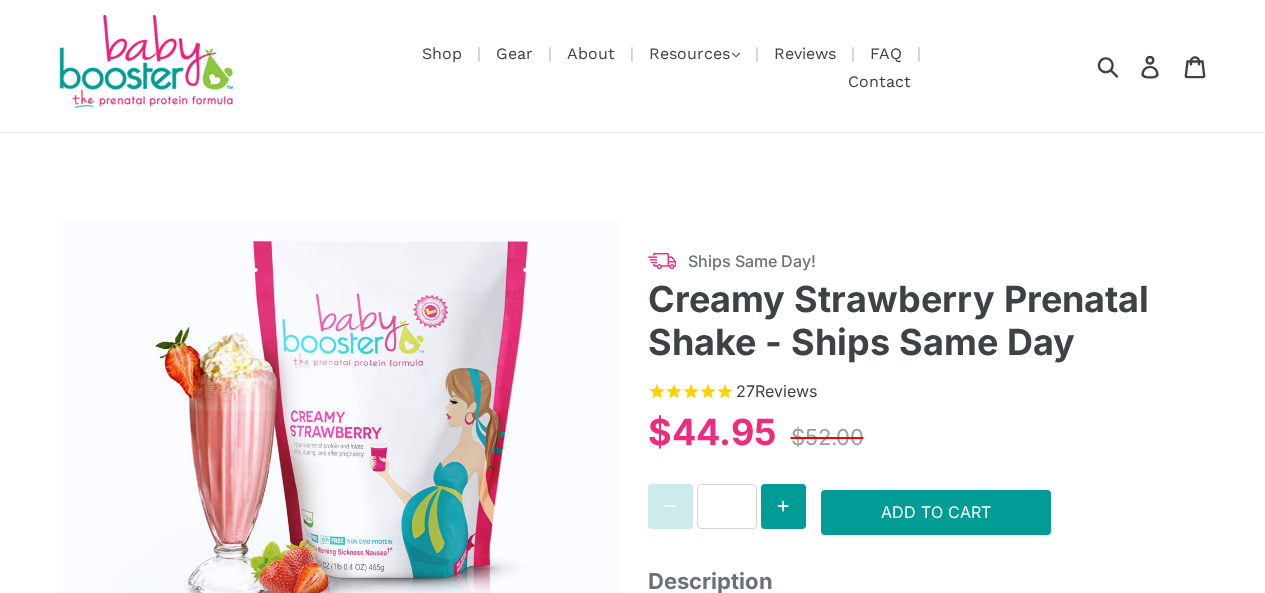 select on "******" 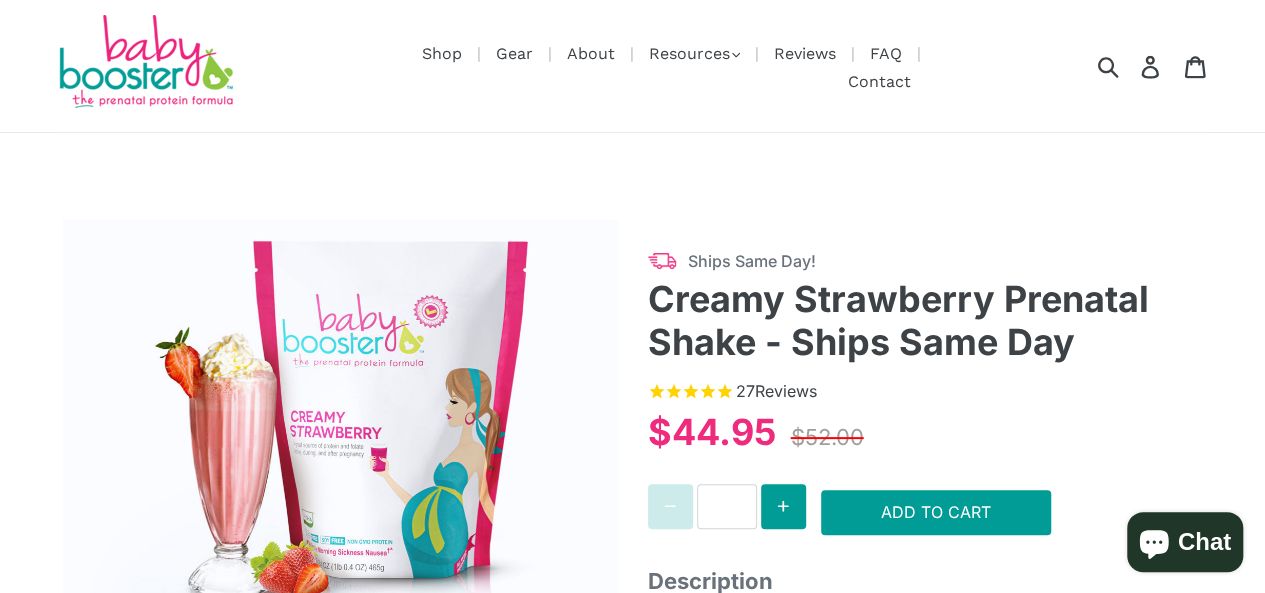scroll, scrollTop: 0, scrollLeft: 0, axis: both 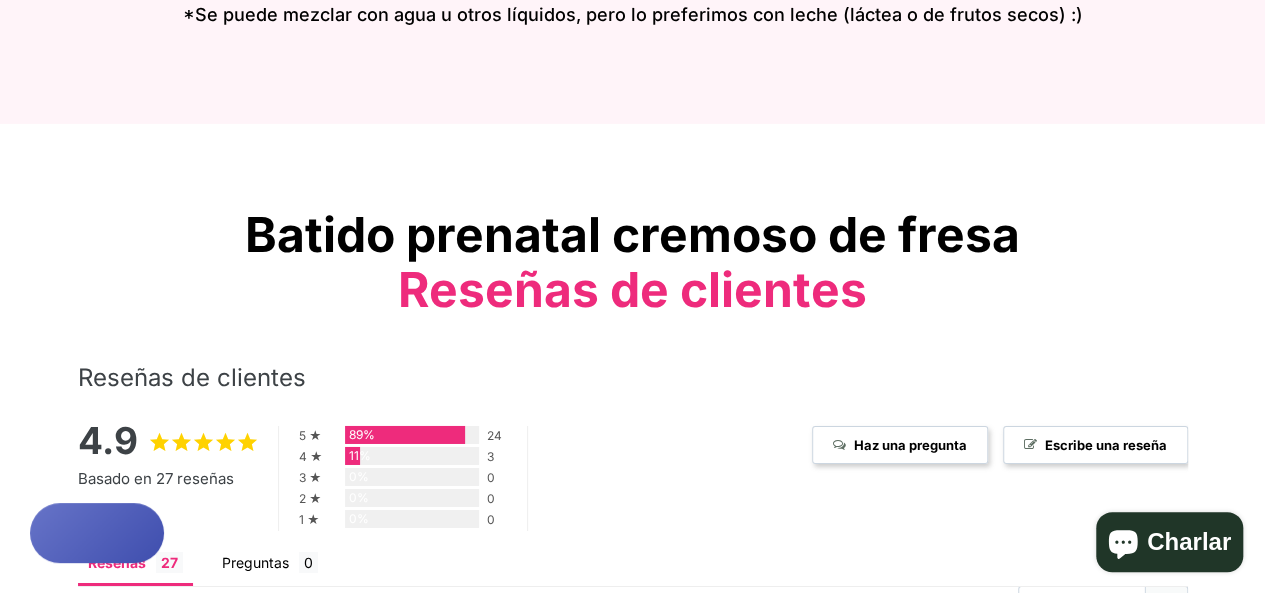 click on "Reseñas de clientes                                                                                                                 4.9                                                                                                                Basado en 27 reseñas                                                                                                                         5 ★                                                                 89%                                                              24                                                                                 4 ★                                                                  11%                                                              3                                                                                 3 ★                                                                  0%                                                              0                          2 ★ 0%  0 1 ★ 0%" at bounding box center (633, 943) 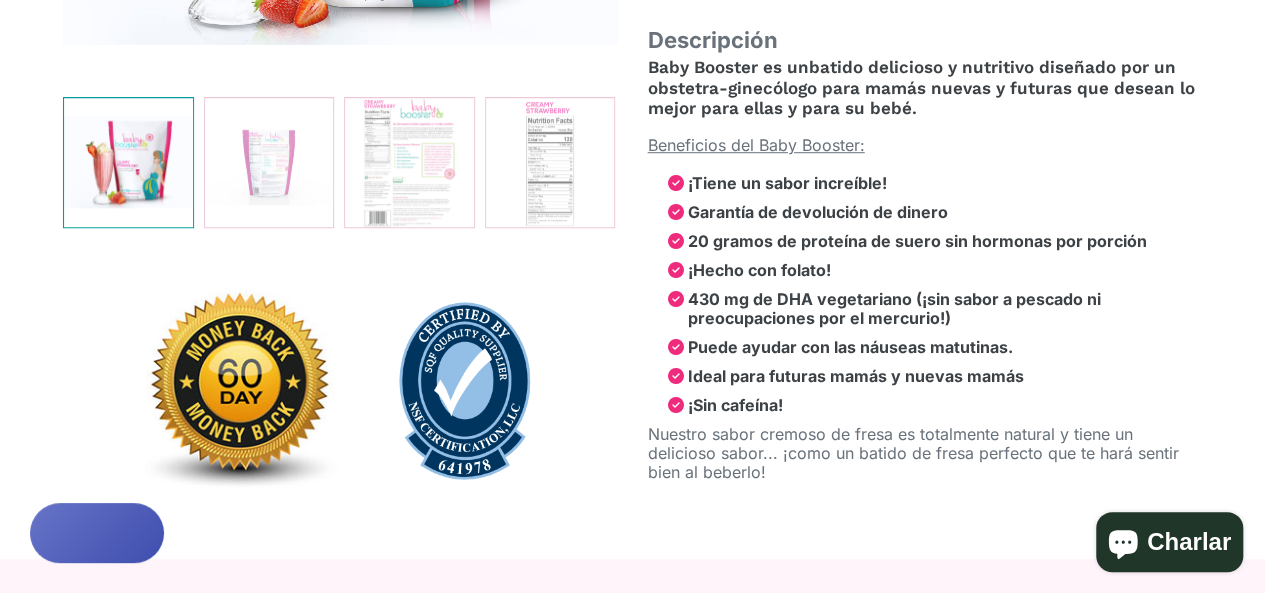scroll, scrollTop: 634, scrollLeft: 0, axis: vertical 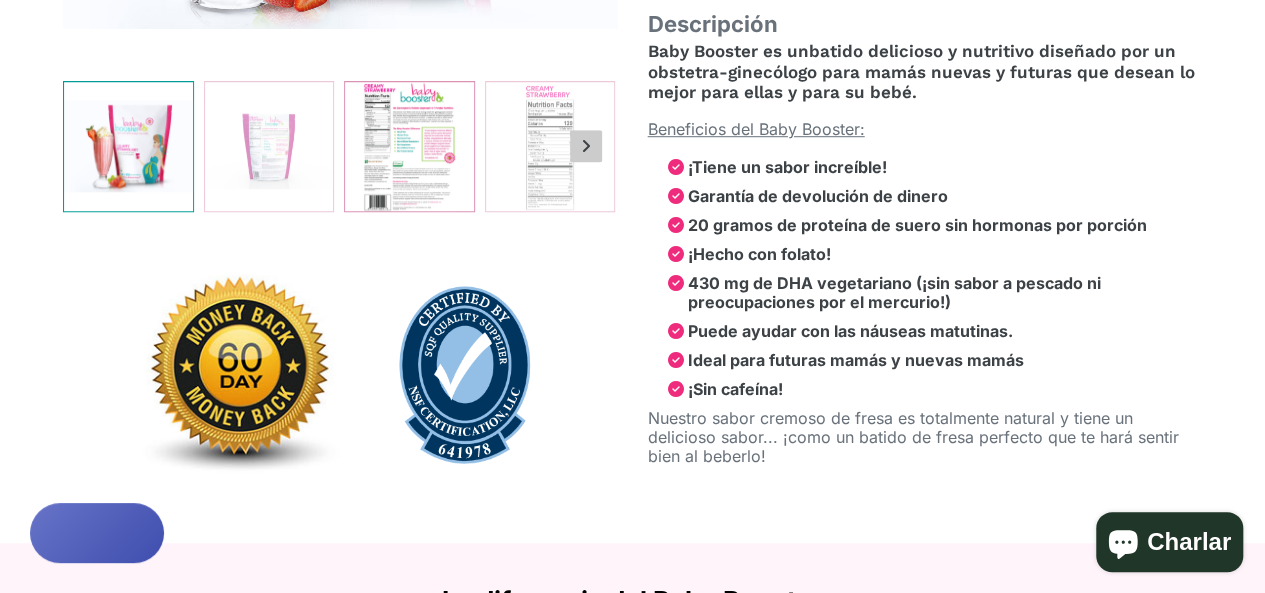 click at bounding box center [409, 146] 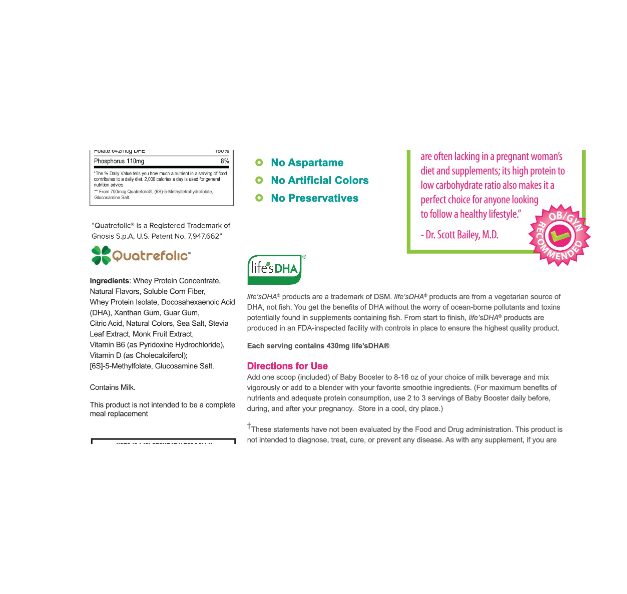 scroll, scrollTop: 289, scrollLeft: 0, axis: vertical 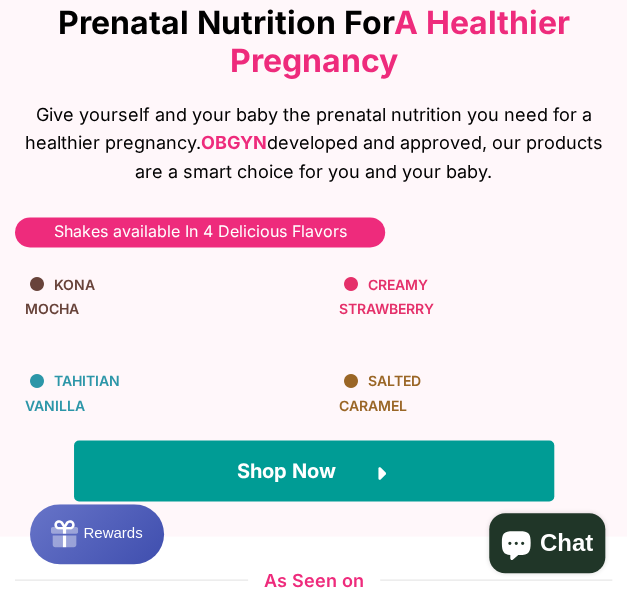 click on "Creamy        Strawberry" at bounding box center (386, 295) 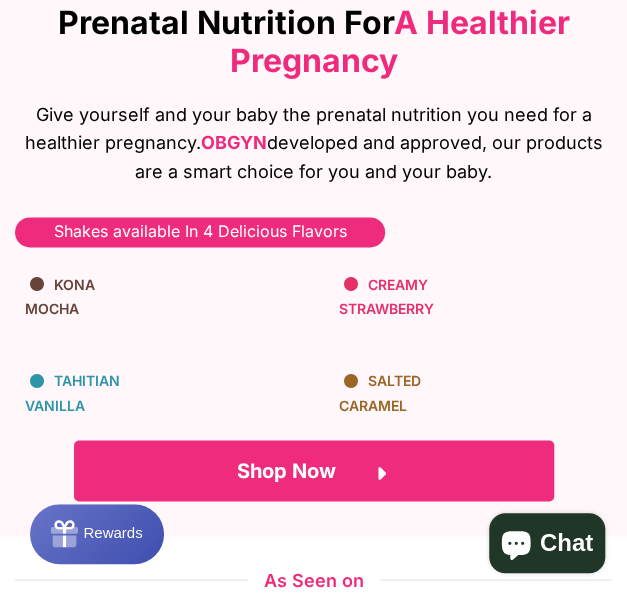 click on "Shop Now" at bounding box center [286, 470] 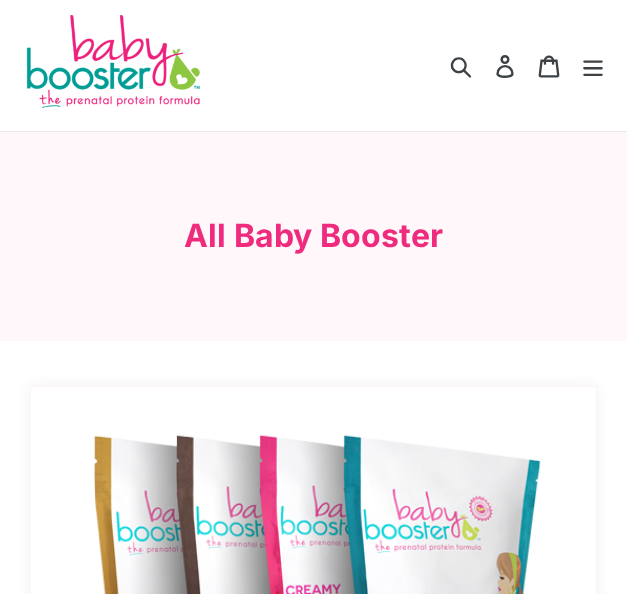 scroll, scrollTop: 0, scrollLeft: 0, axis: both 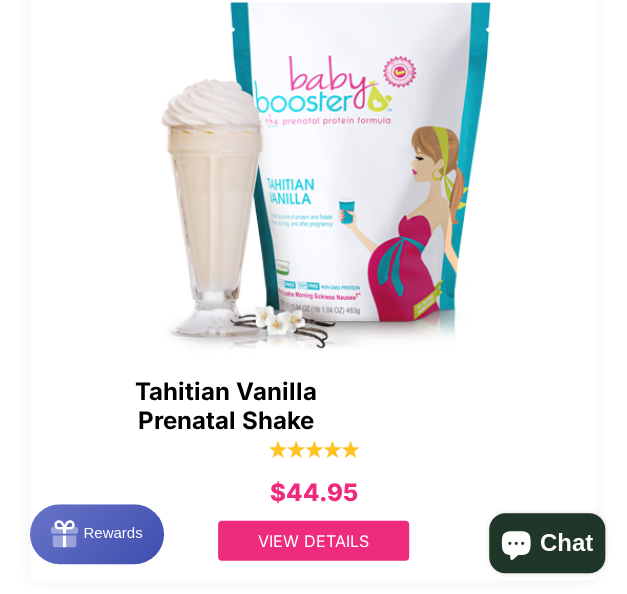 click on "View Details" at bounding box center [313, 541] 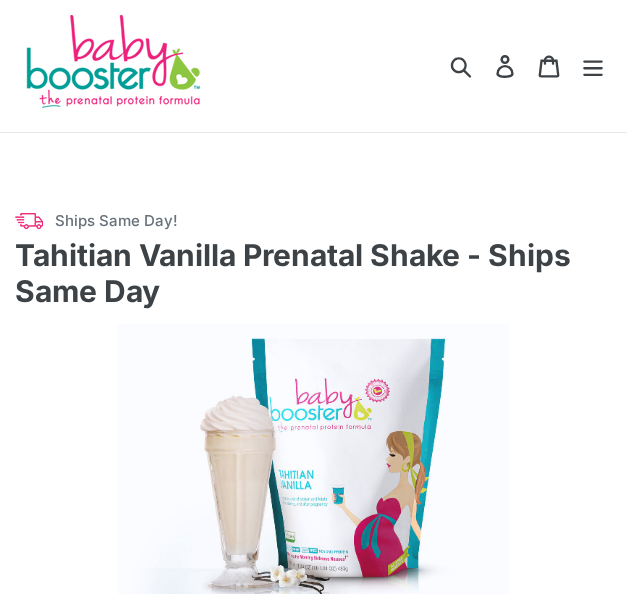 scroll, scrollTop: 0, scrollLeft: 0, axis: both 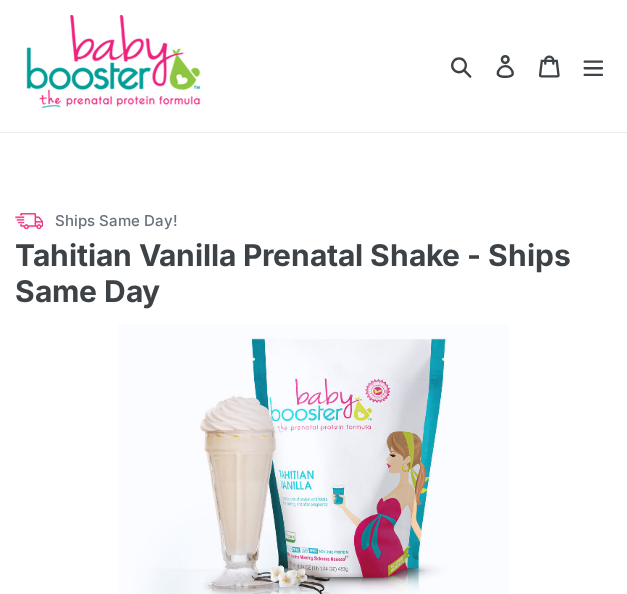 select on "******" 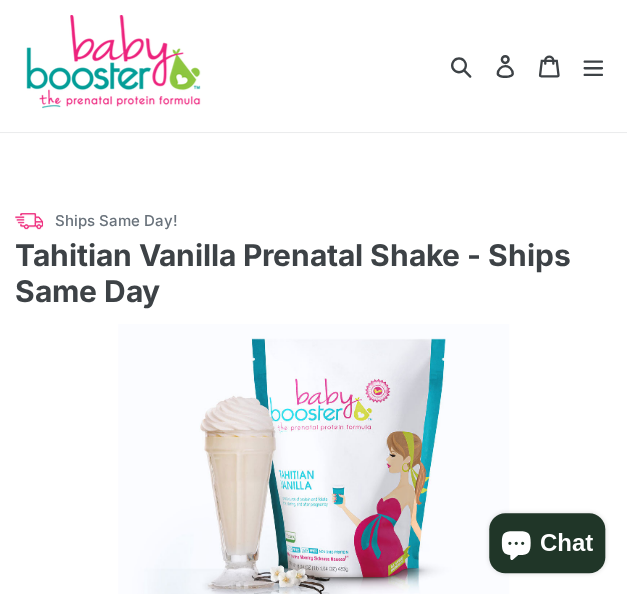 scroll, scrollTop: 0, scrollLeft: 0, axis: both 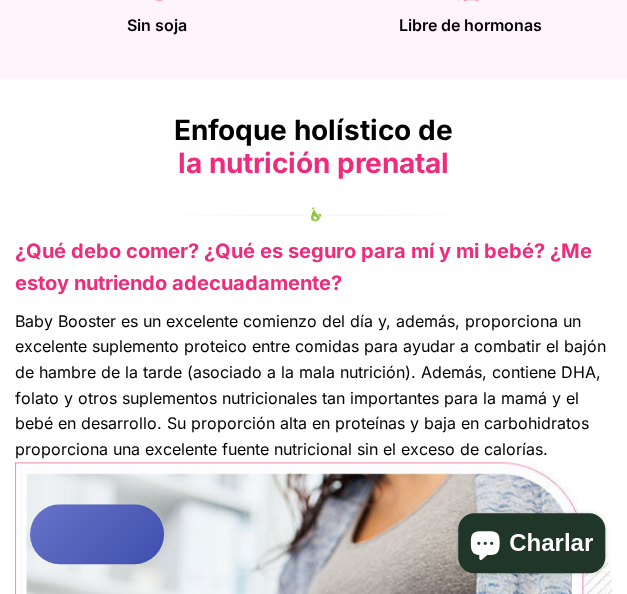 click on "Enfoque holístico de  la nutrición prenatal ¿Qué debo comer? ¿Qué es seguro para mí y mi bebé? ¿Me estoy nutriendo adecuadamente?  Baby Booster es un excelente comienzo del día y, además, proporciona un excelente suplemento proteico entre comidas para ayudar a combatir el bajón de hambre de la tarde (asociado a la mala nutrición). Además, contiene DHA, folato y otros suplementos nutricionales tan importantes para la mamá y el bebé en desarrollo. Su proporción alta en proteínas y baja en carbohidratos proporciona una excelente fuente nutricional sin el exceso de calorías. -Dr. Scott Bailey, MD" at bounding box center (313, 710) 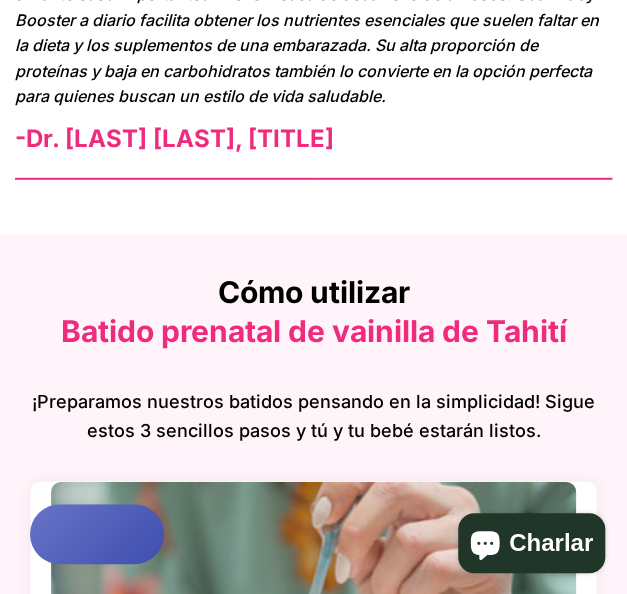 scroll, scrollTop: 3267, scrollLeft: 0, axis: vertical 